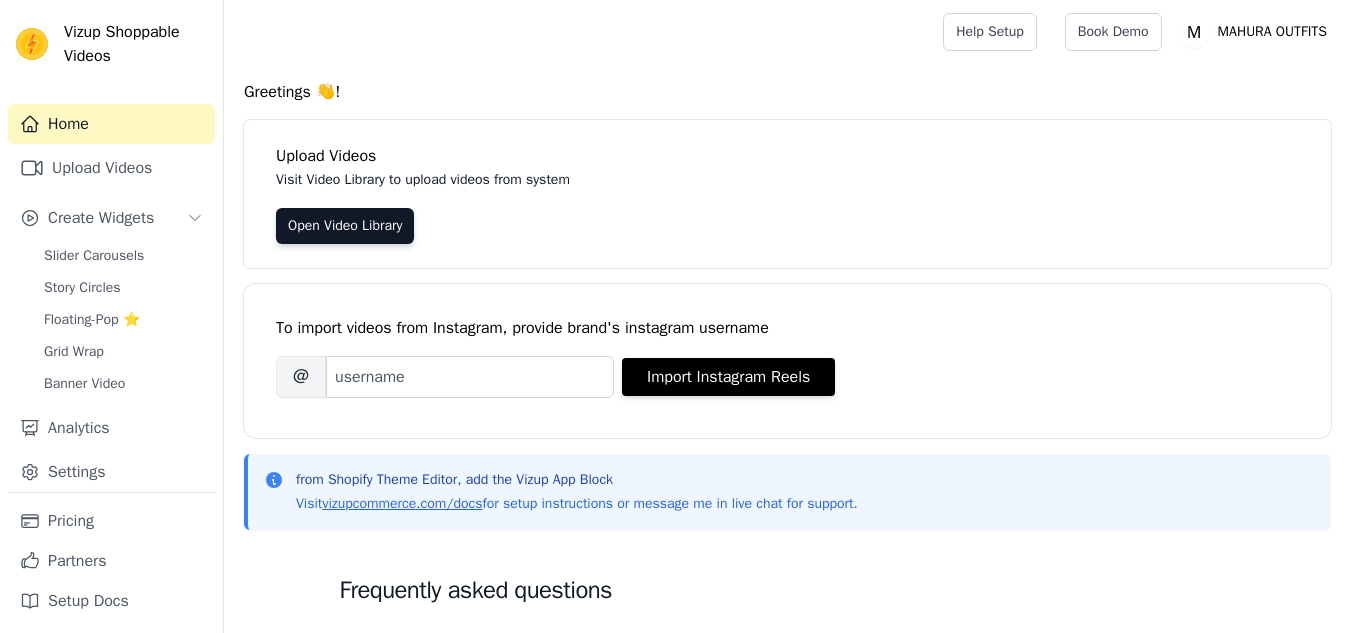 scroll, scrollTop: 0, scrollLeft: 0, axis: both 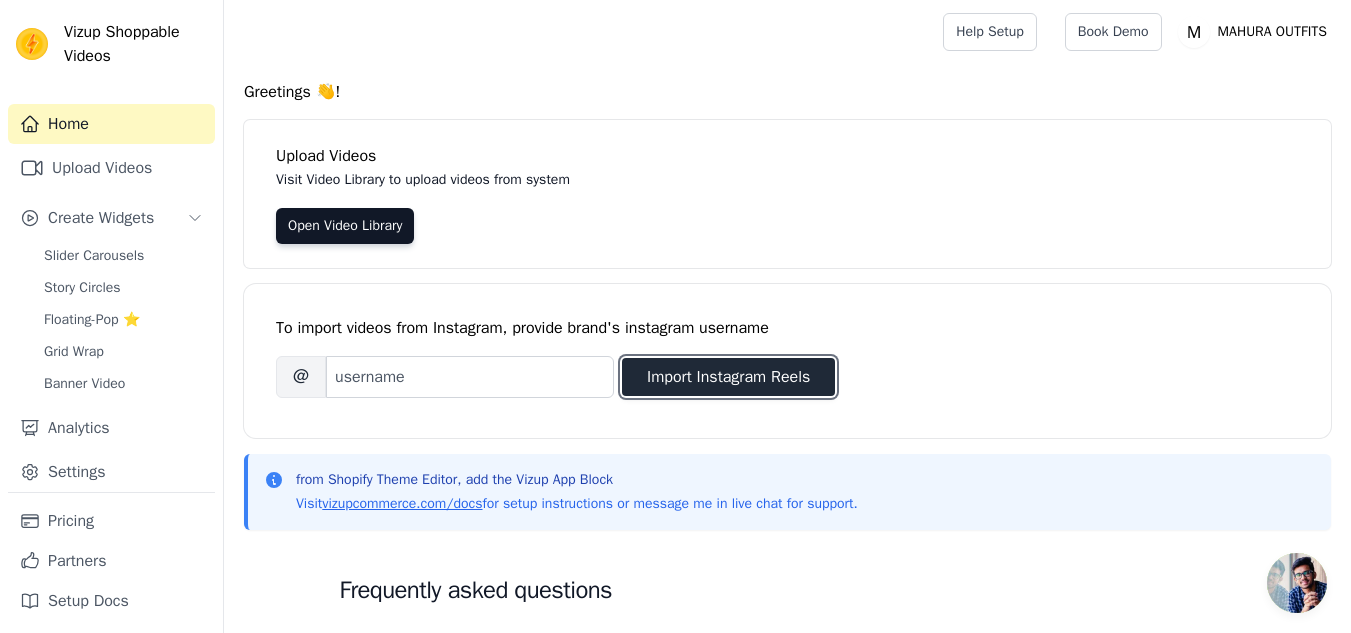 click on "Import Instagram Reels" at bounding box center [728, 377] 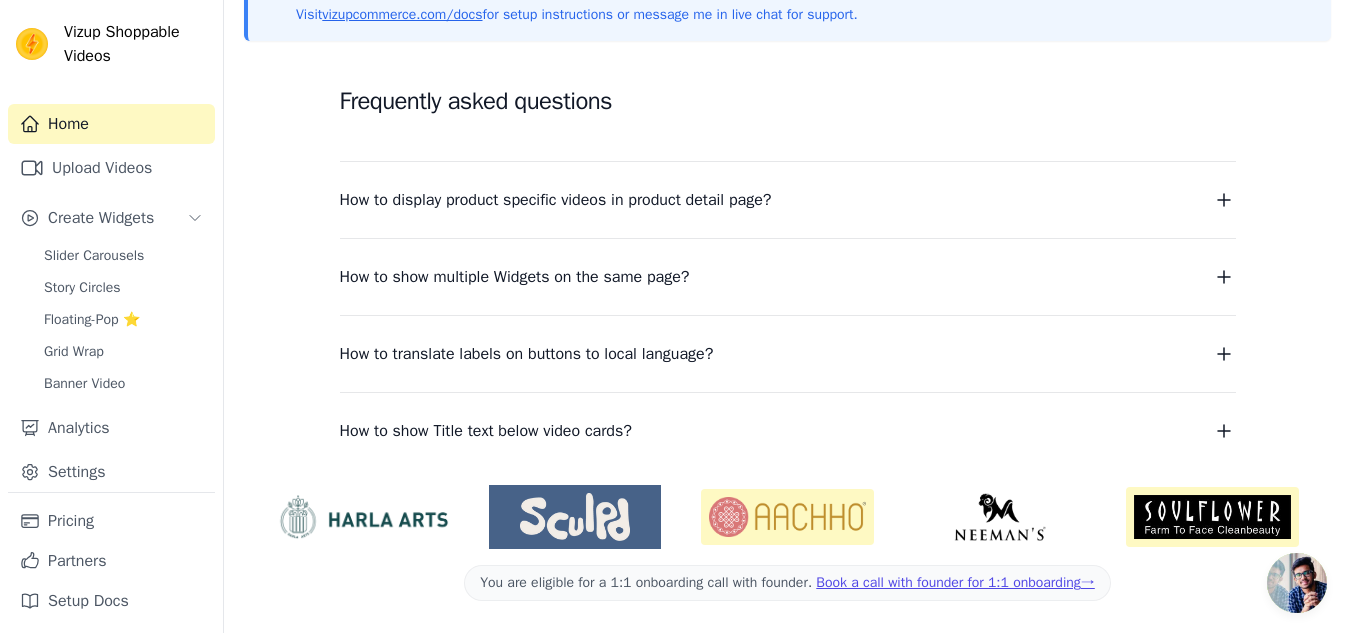 scroll, scrollTop: 0, scrollLeft: 0, axis: both 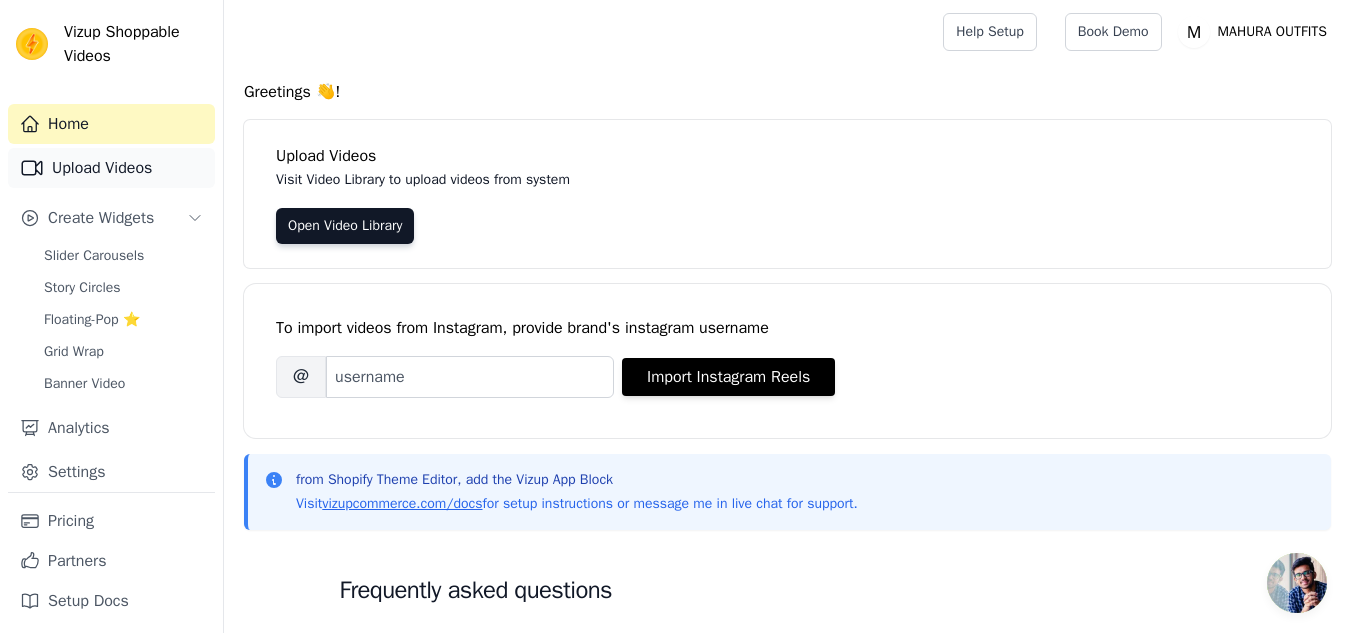 click on "Upload Videos" at bounding box center (111, 168) 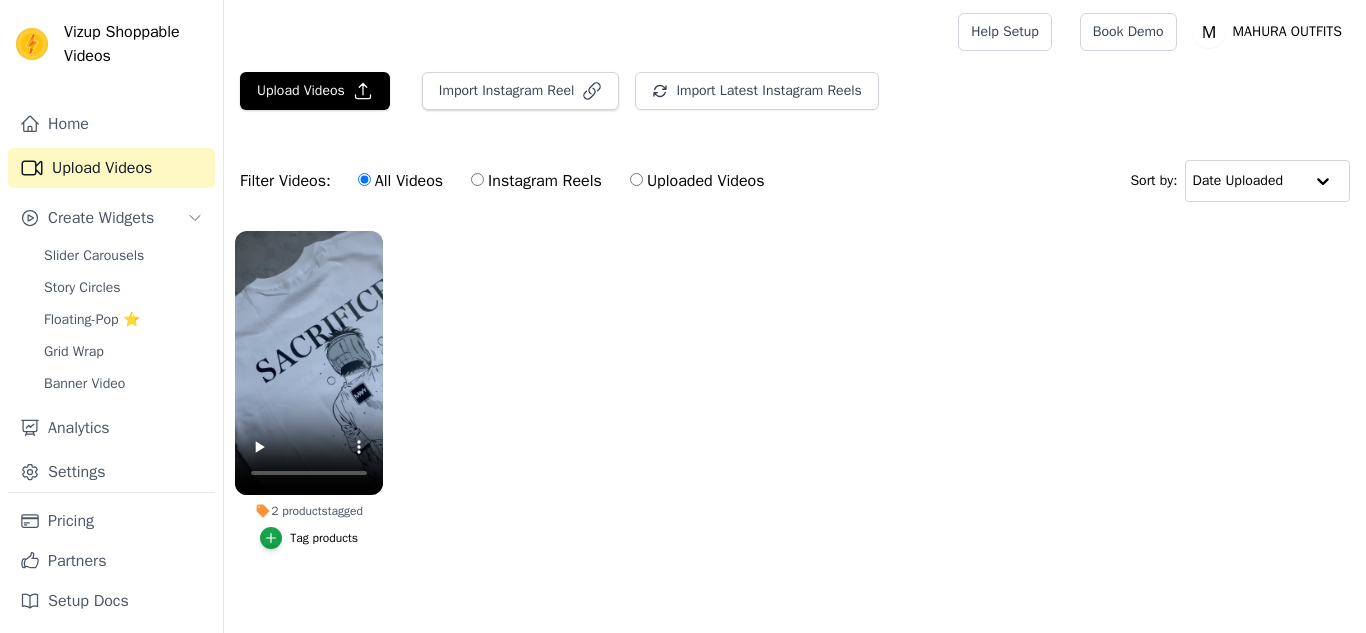 scroll, scrollTop: 0, scrollLeft: 0, axis: both 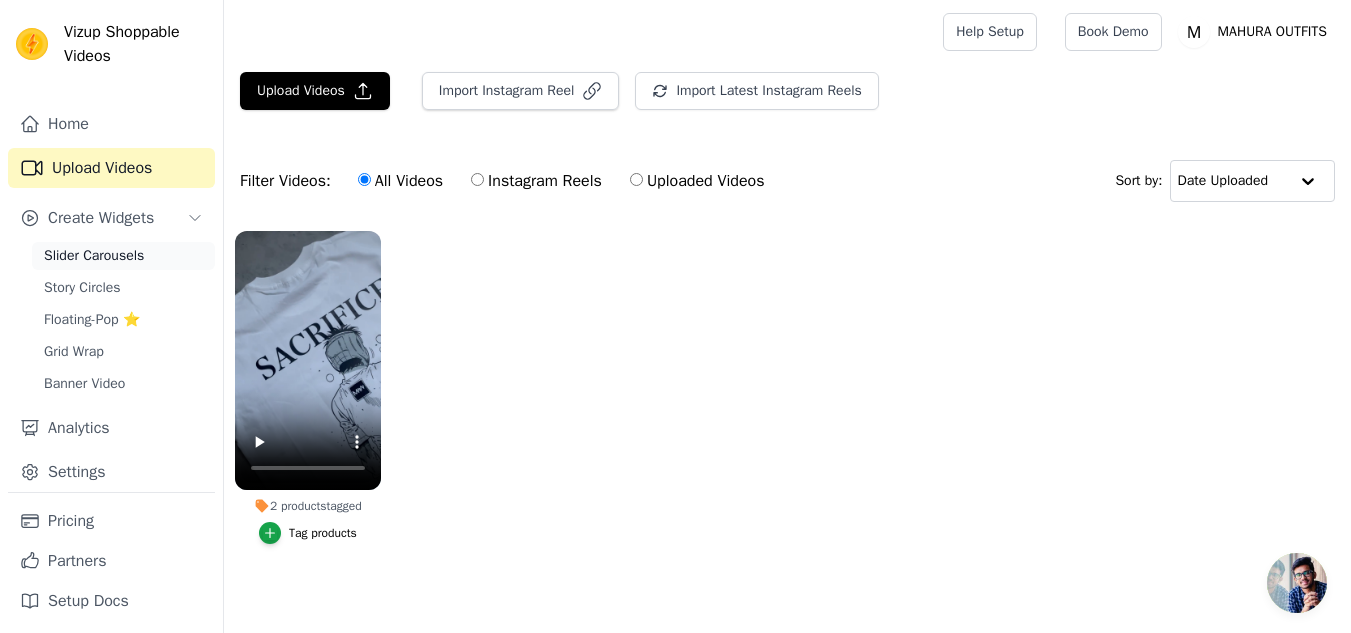 click on "Slider Carousels" at bounding box center [123, 256] 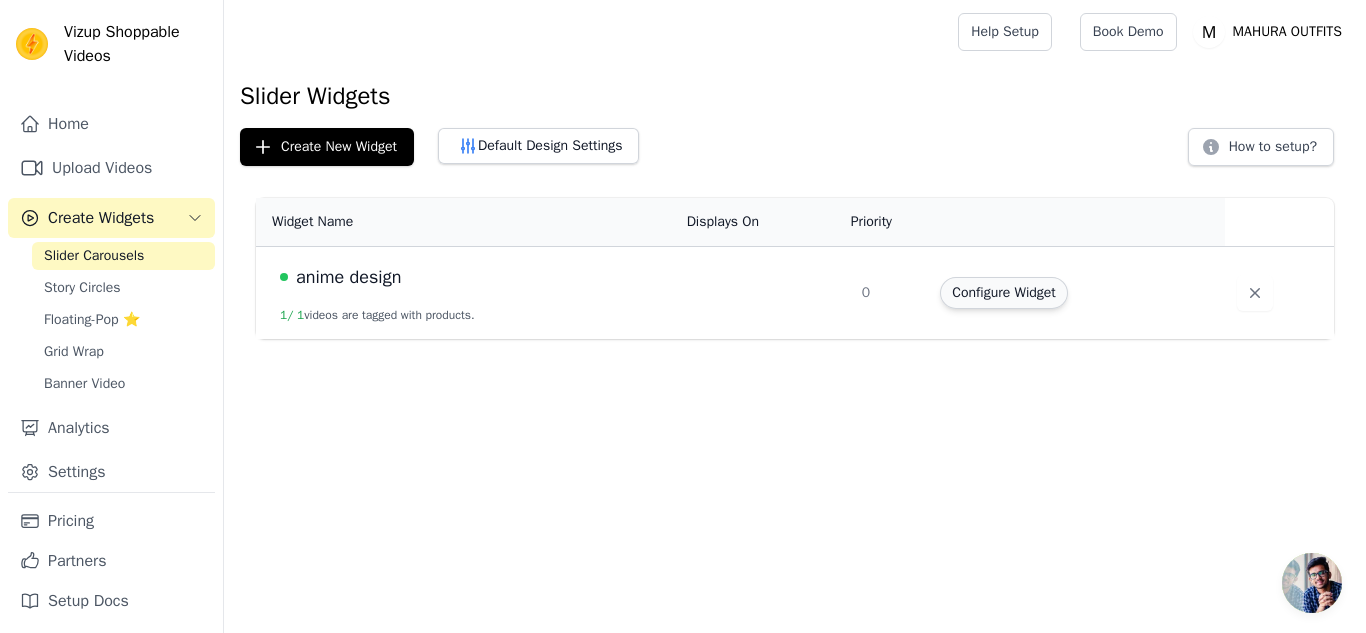 click on "Configure Widget" at bounding box center [1003, 293] 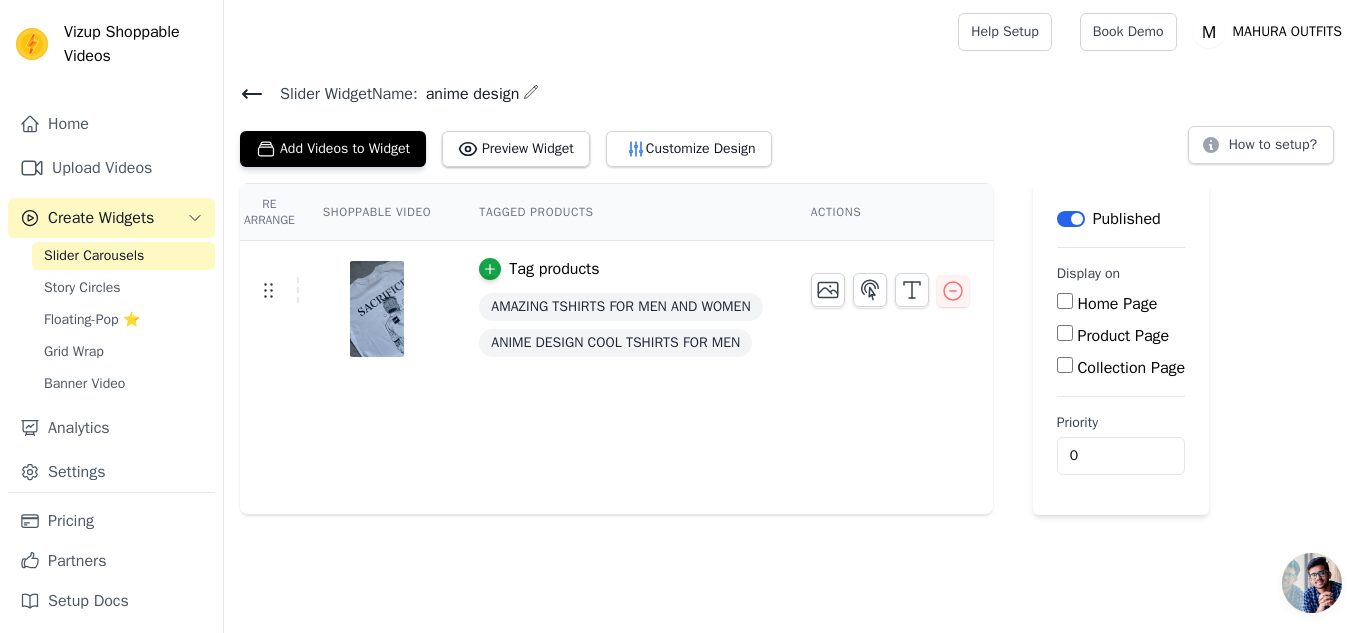 click on "Home Page" at bounding box center [1065, 301] 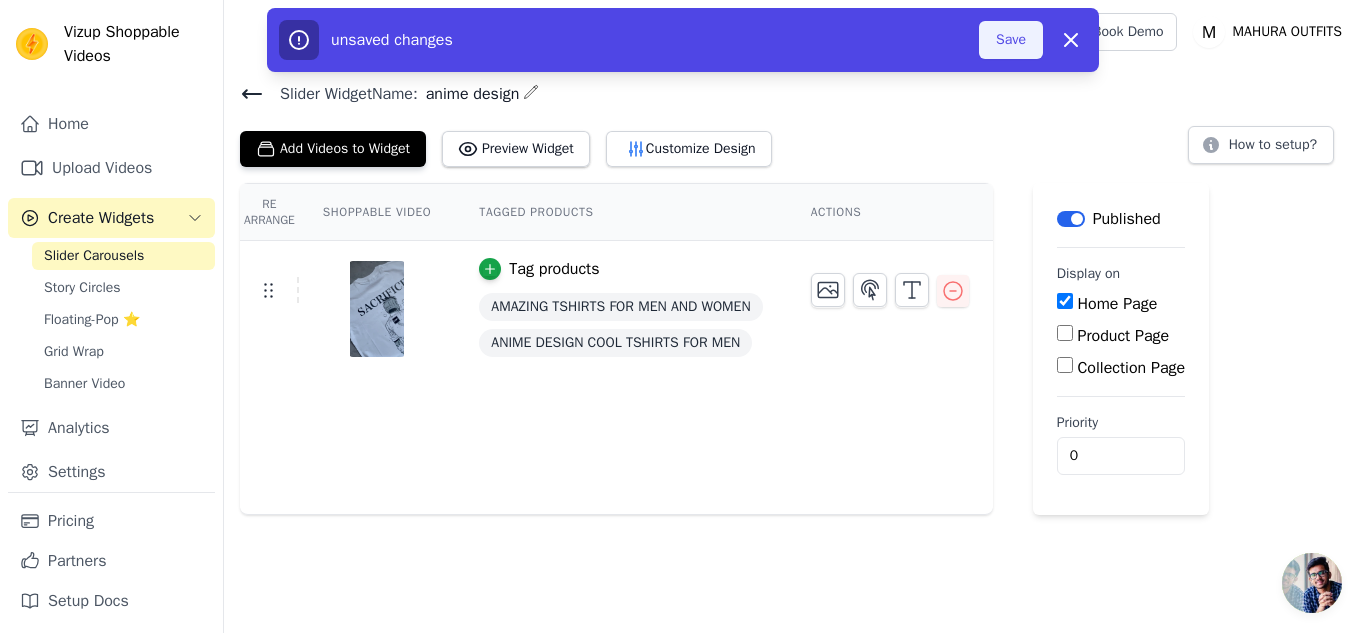 click on "Save" at bounding box center [1011, 40] 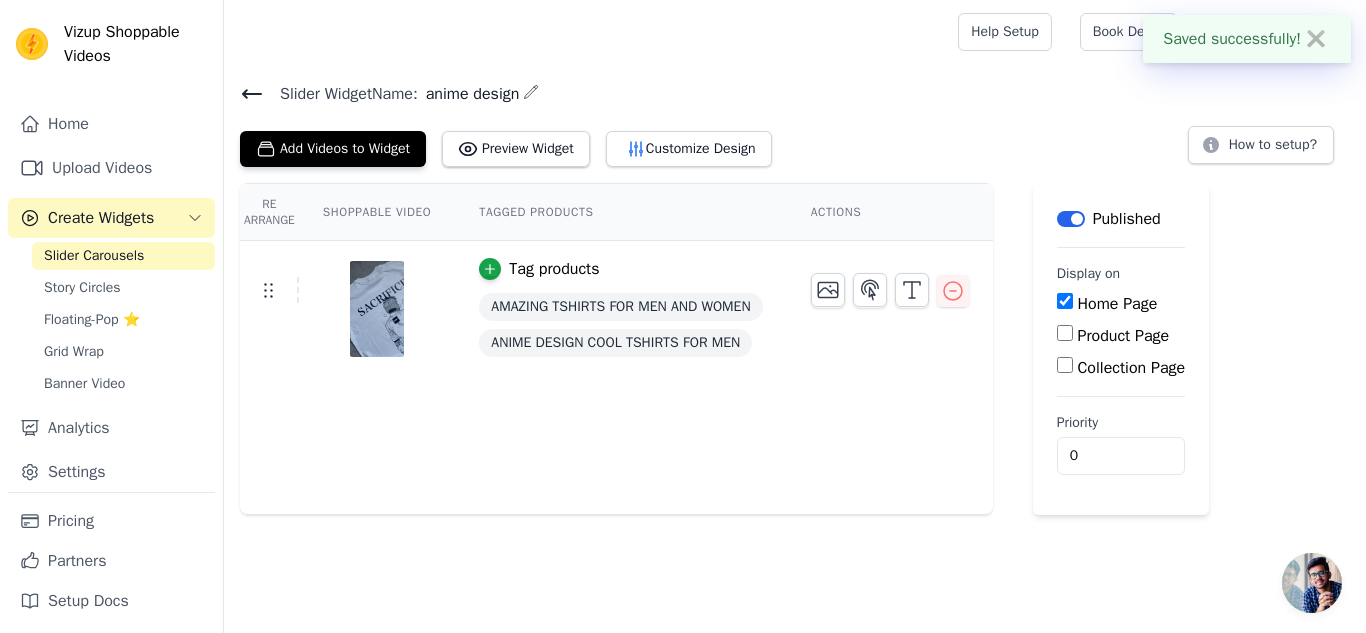 click on "✖" at bounding box center [1316, 39] 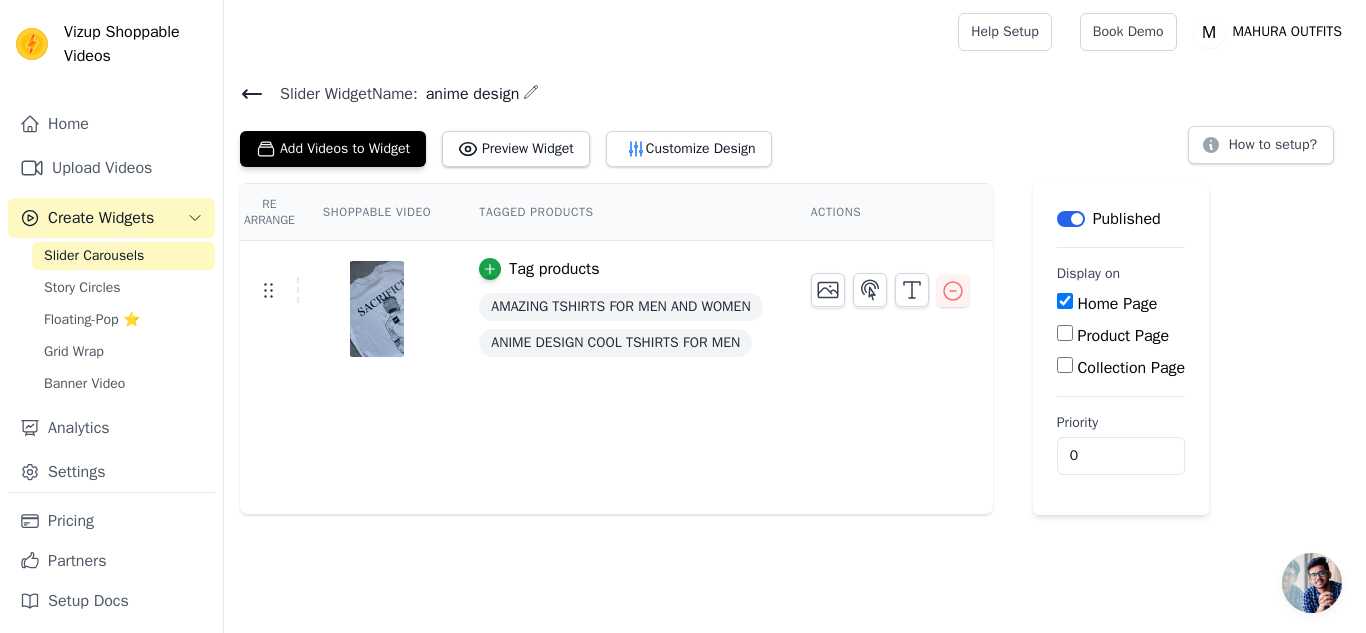click on "Create Widgets" at bounding box center [101, 218] 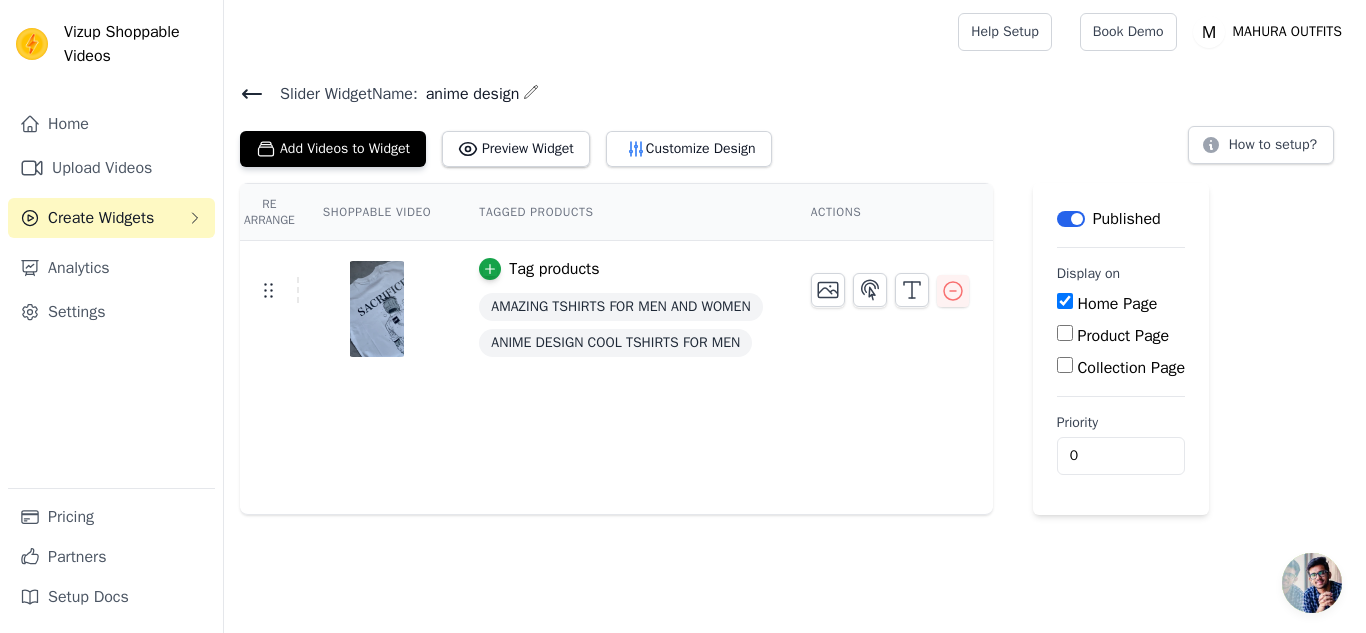 click on "Create Widgets" at bounding box center [101, 218] 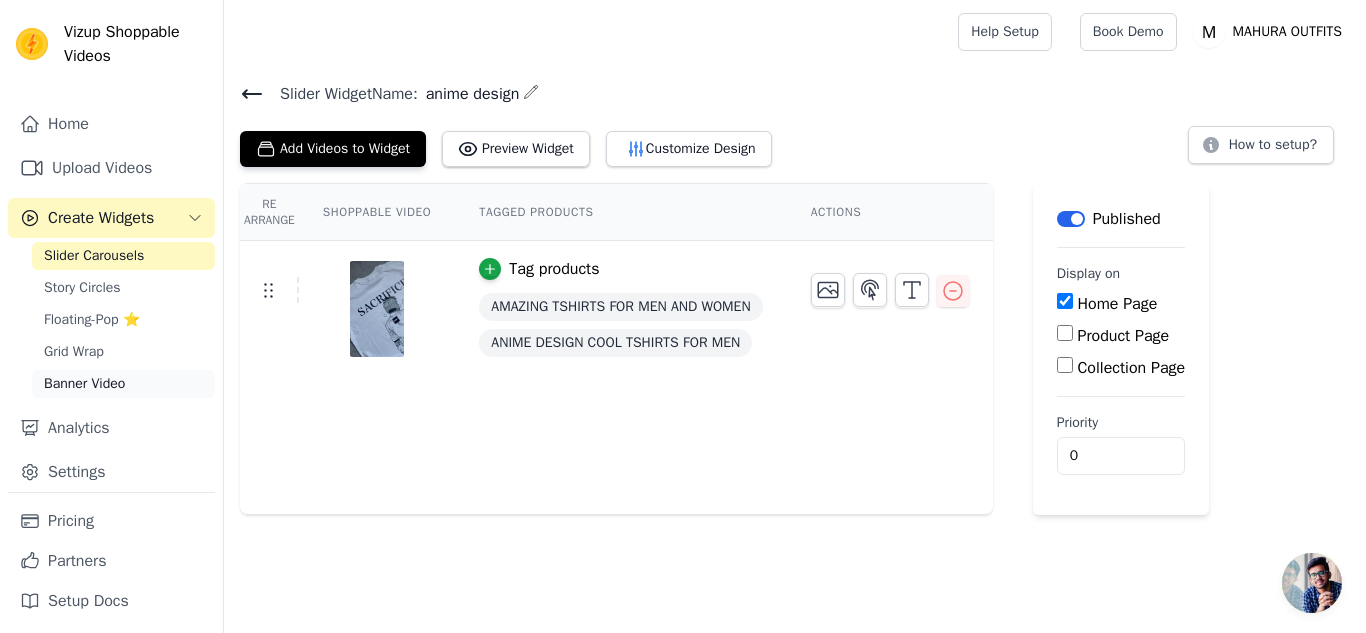 click on "Banner Video" at bounding box center (84, 384) 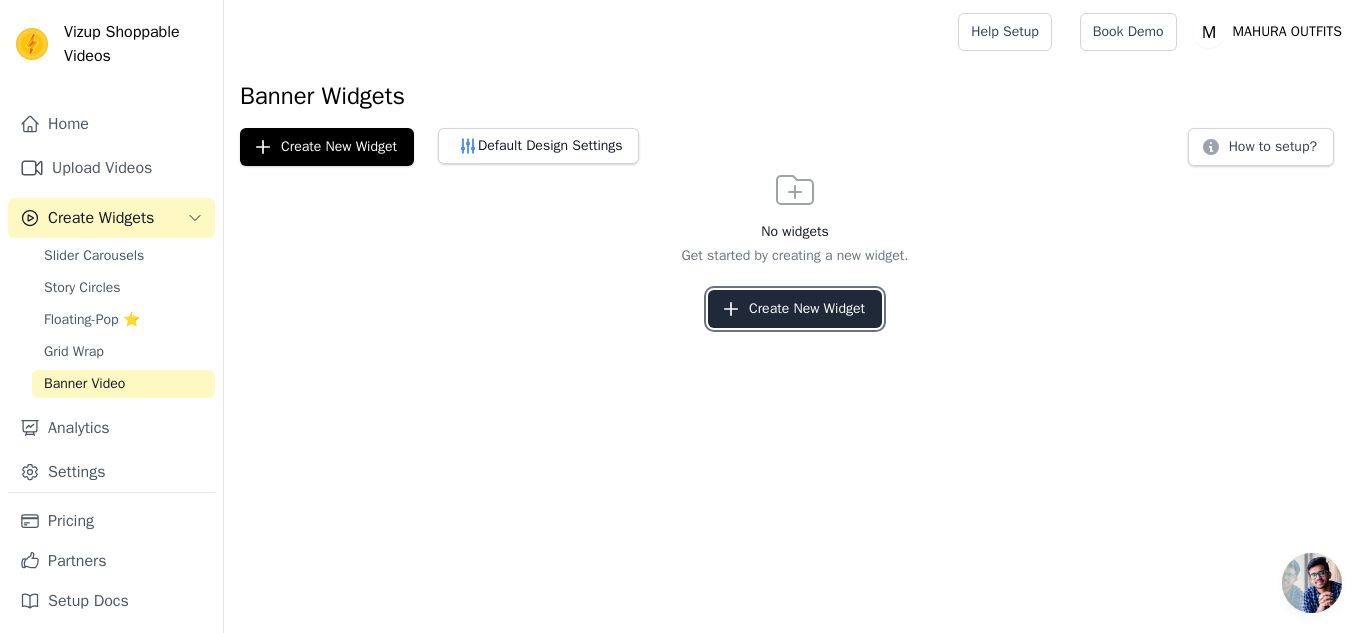 click 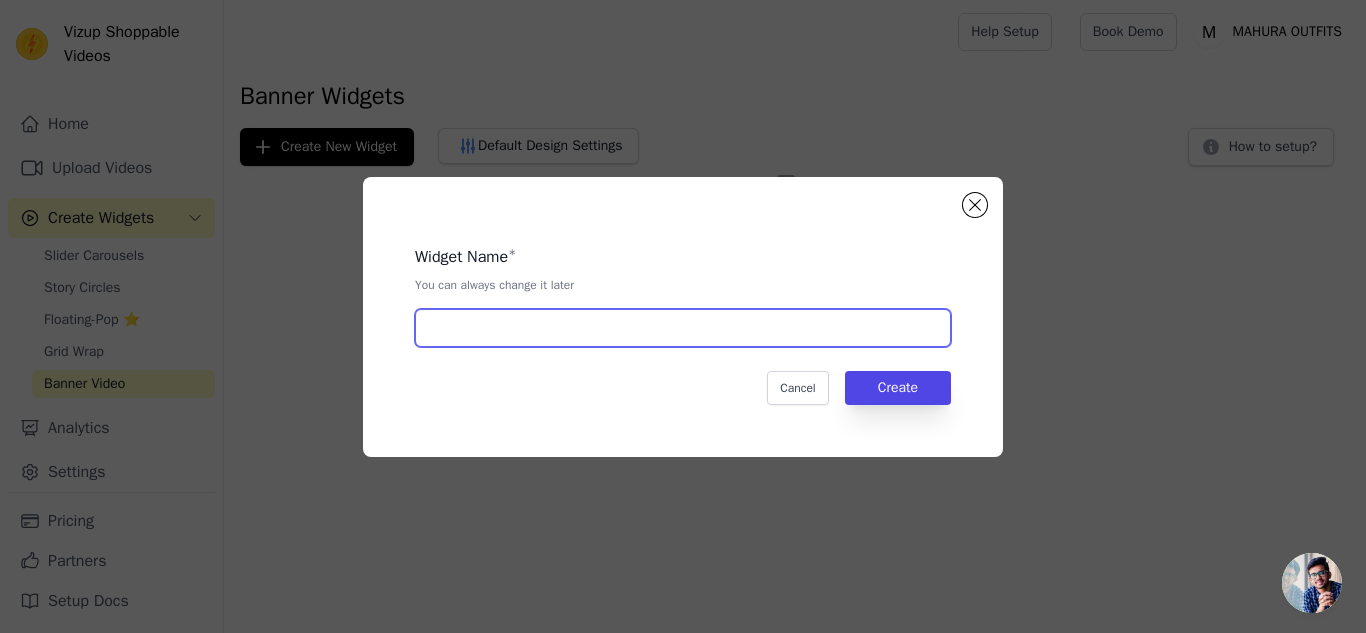 click at bounding box center [683, 328] 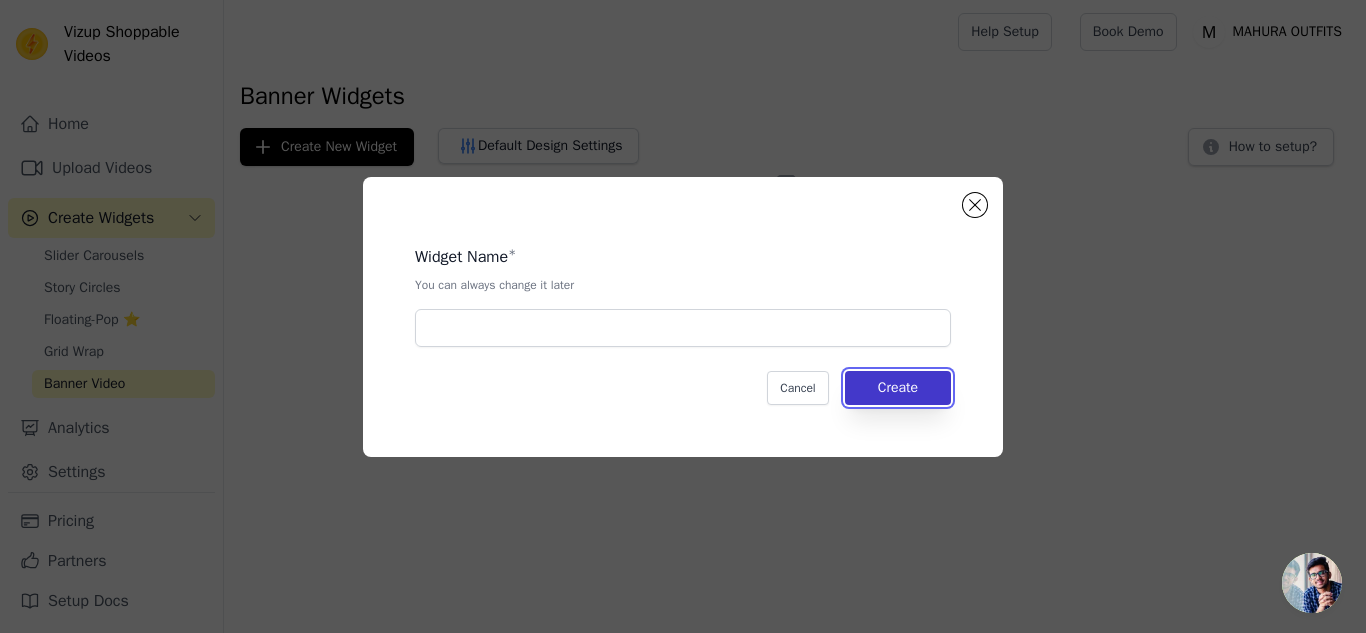 click on "Create" at bounding box center (898, 388) 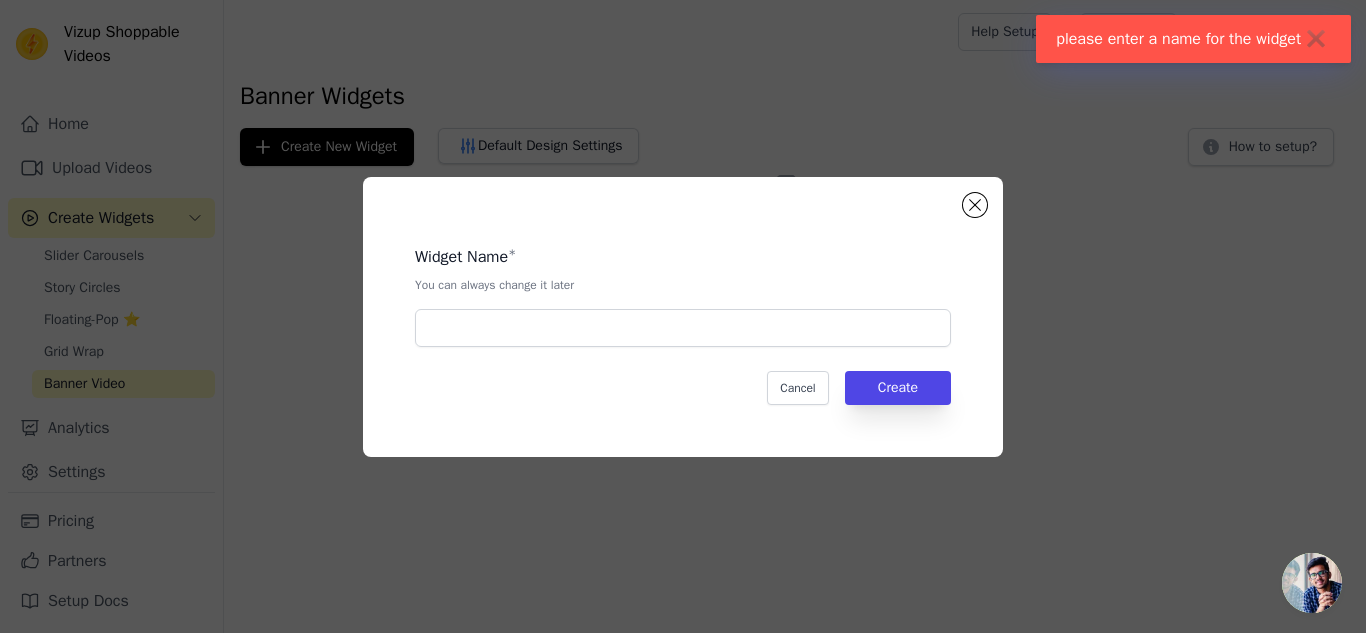 click on "Widget Name   *   You can always change it later       Cancel   Create" at bounding box center (683, 317) 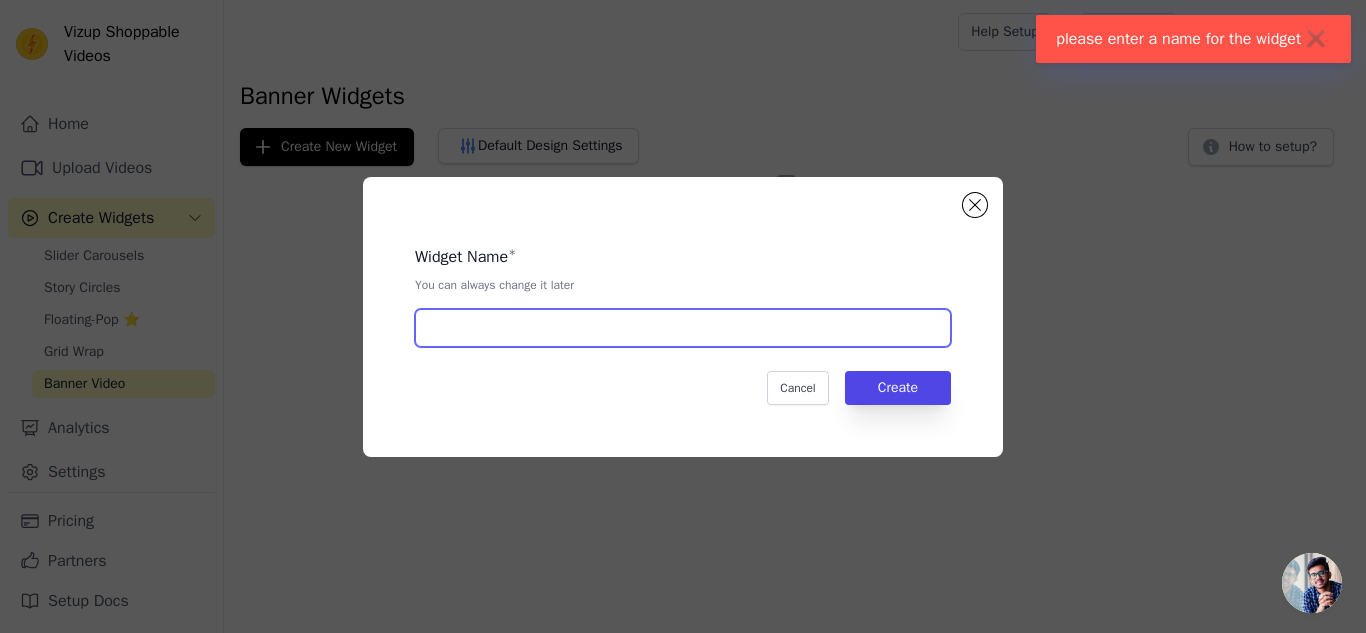 click at bounding box center (683, 328) 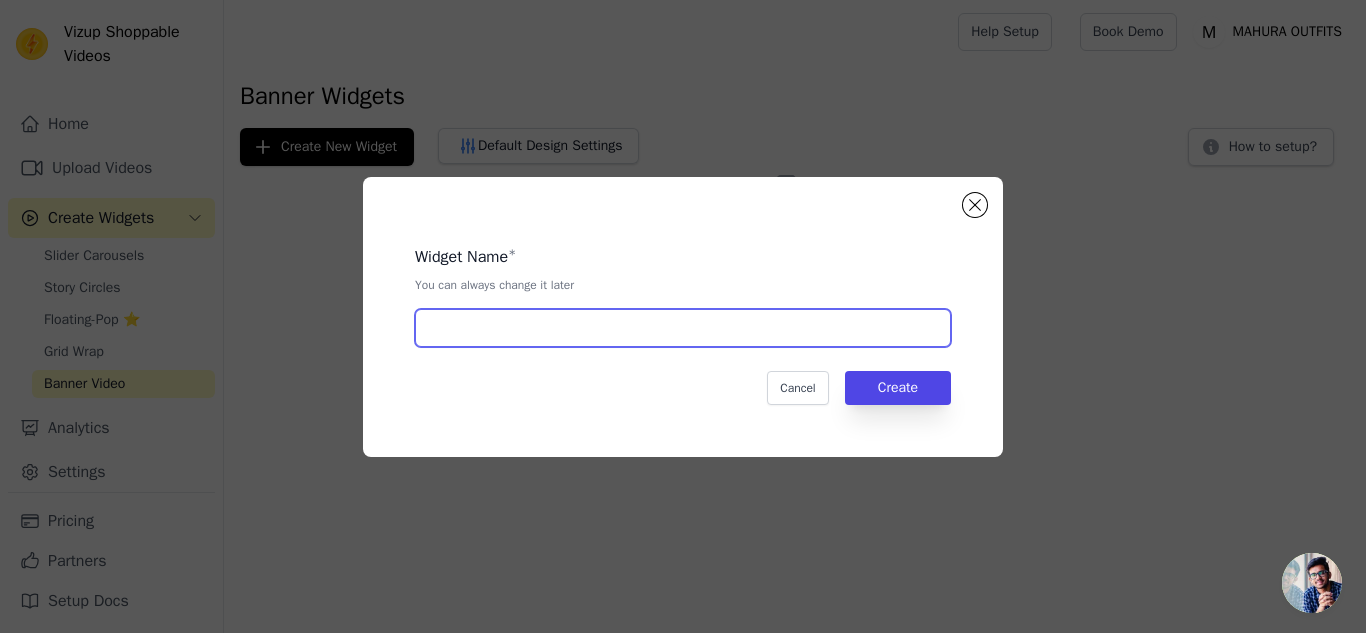 type on "anime design" 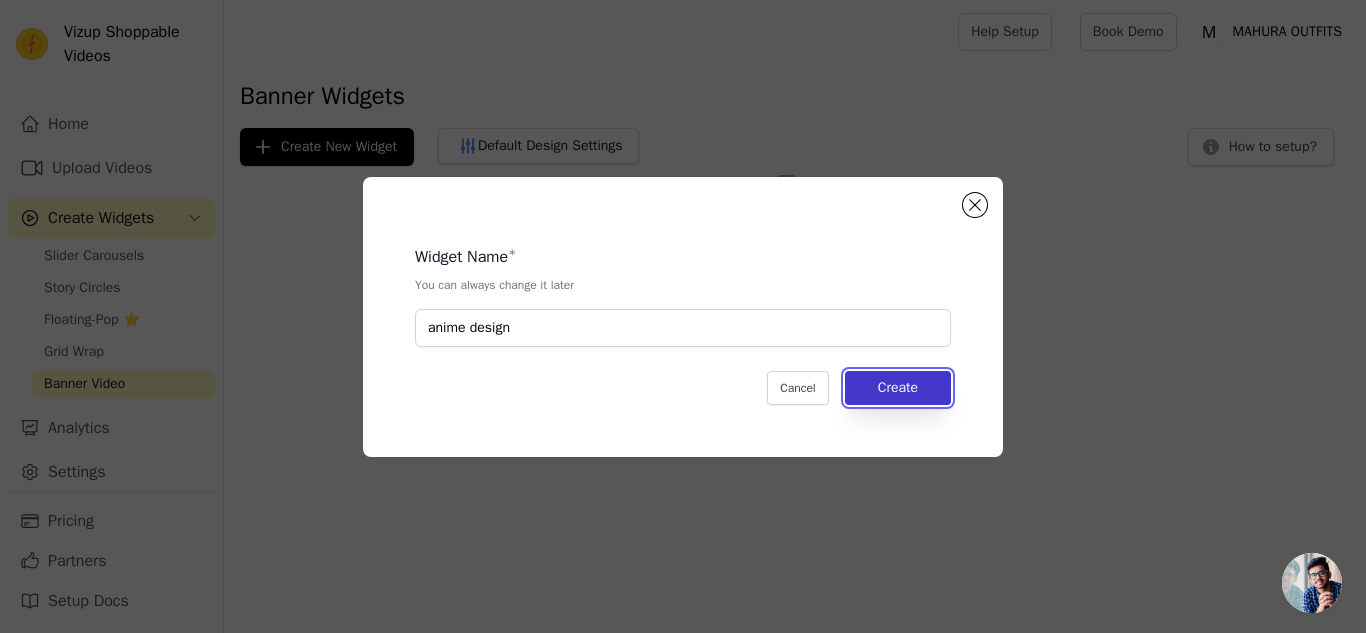 click on "Create" at bounding box center (898, 388) 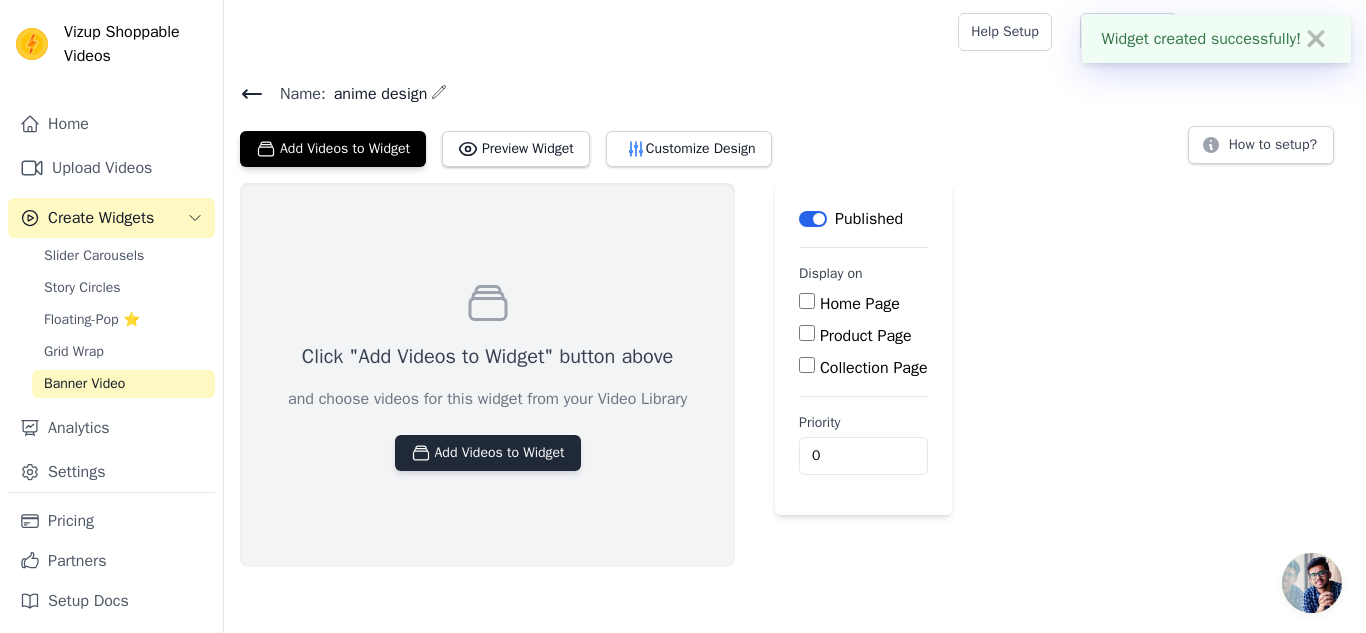 click on "Add Videos to Widget" at bounding box center (488, 453) 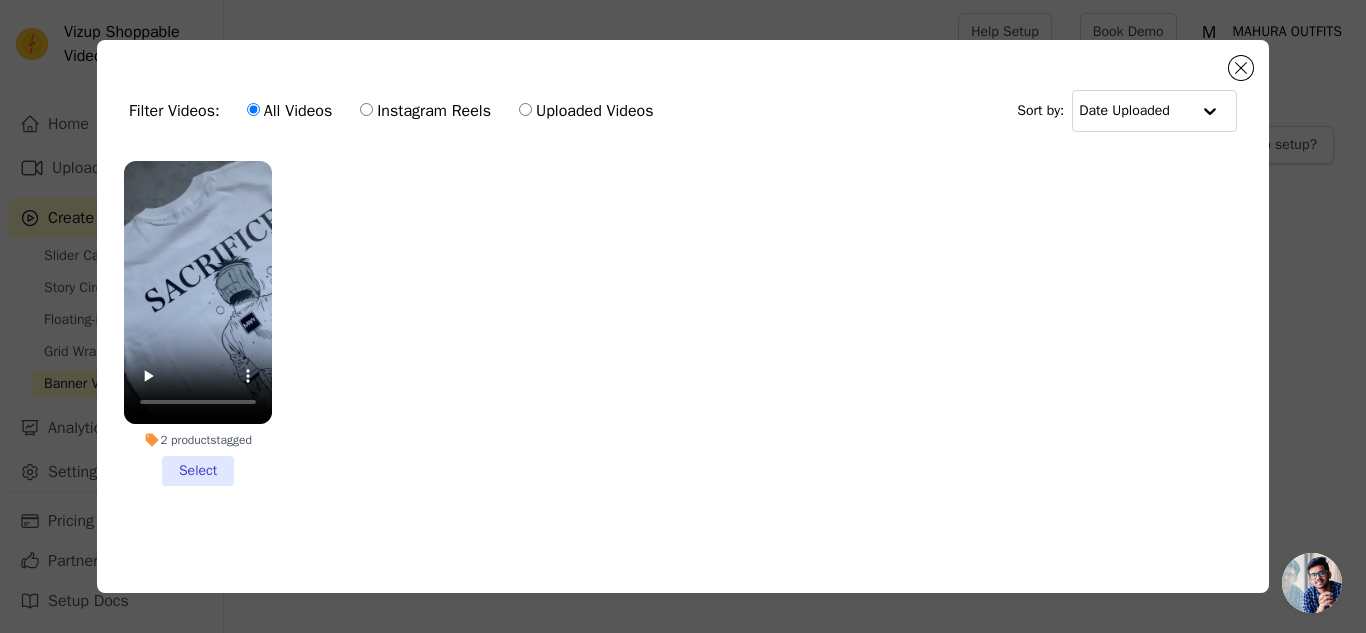 click on "Uploaded Videos" at bounding box center [586, 111] 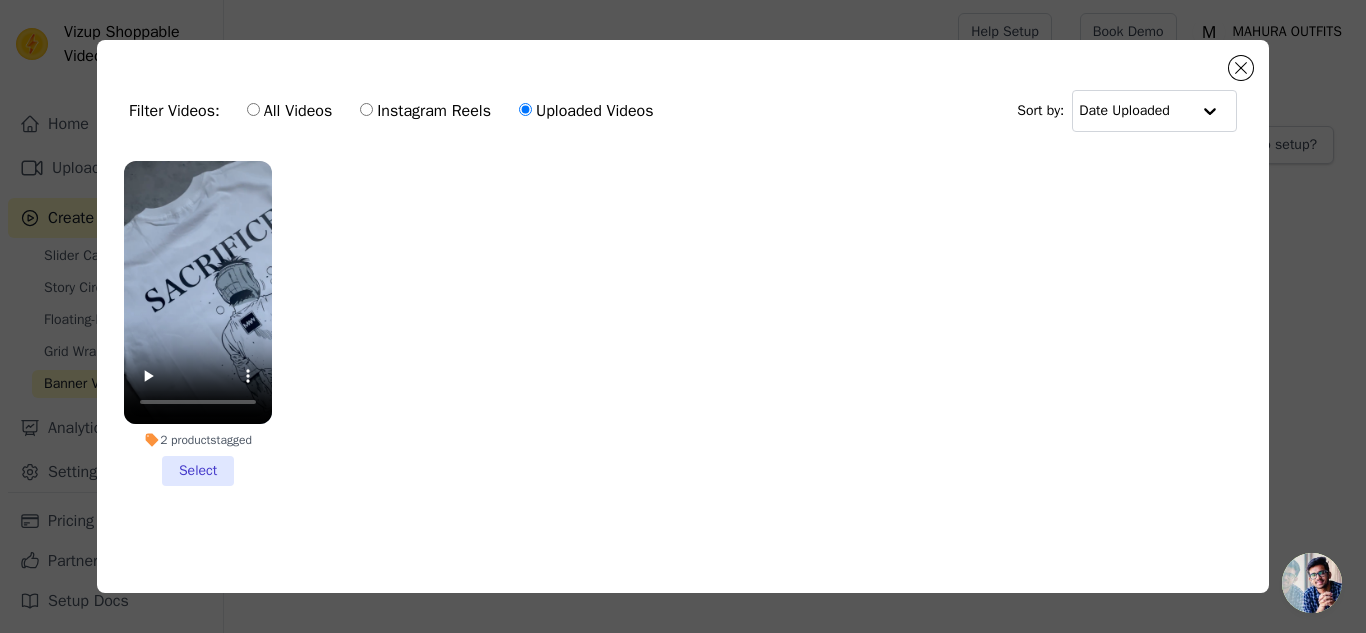 click on "Filter Videos:
All Videos
Instagram Reels
Uploaded Videos   Sort by:
Date Uploaded" at bounding box center [683, 111] 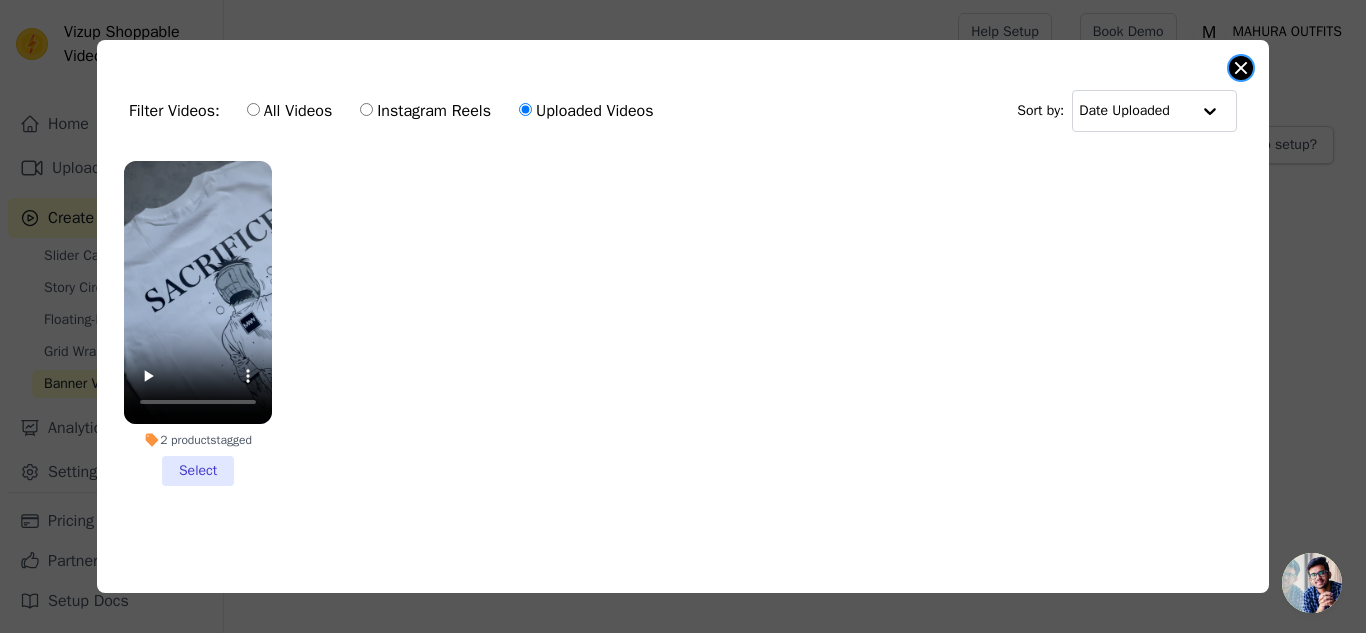 click at bounding box center (1241, 68) 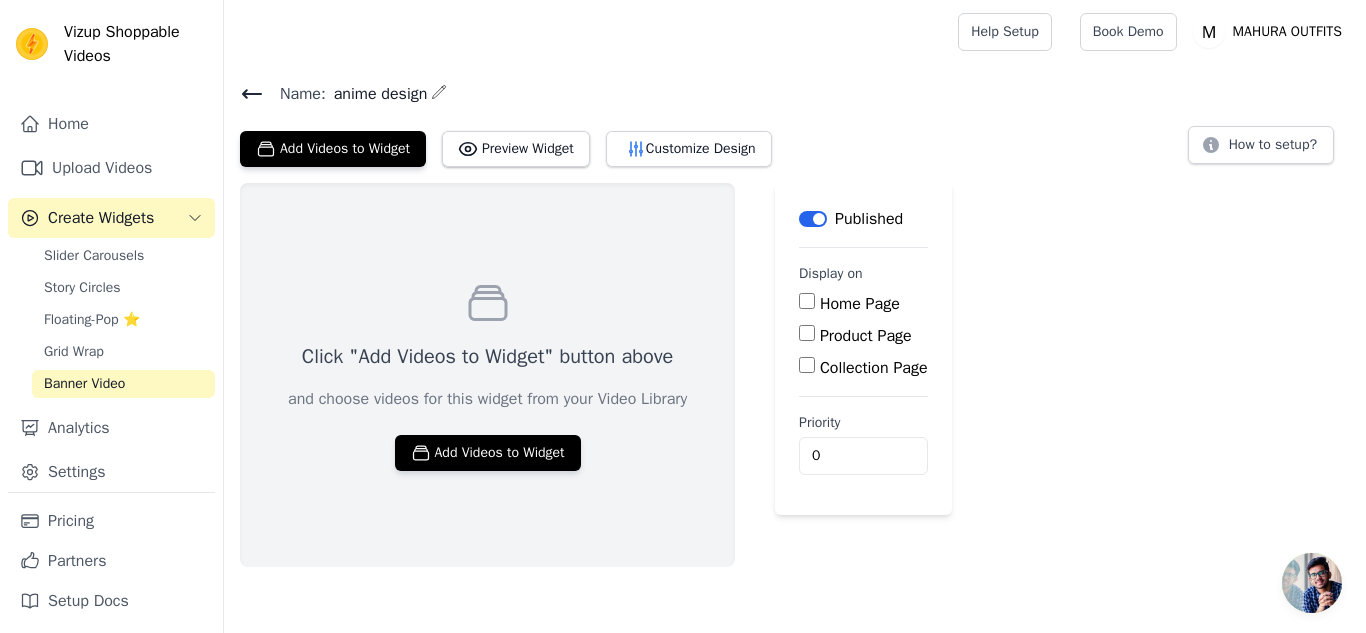 scroll, scrollTop: 4, scrollLeft: 0, axis: vertical 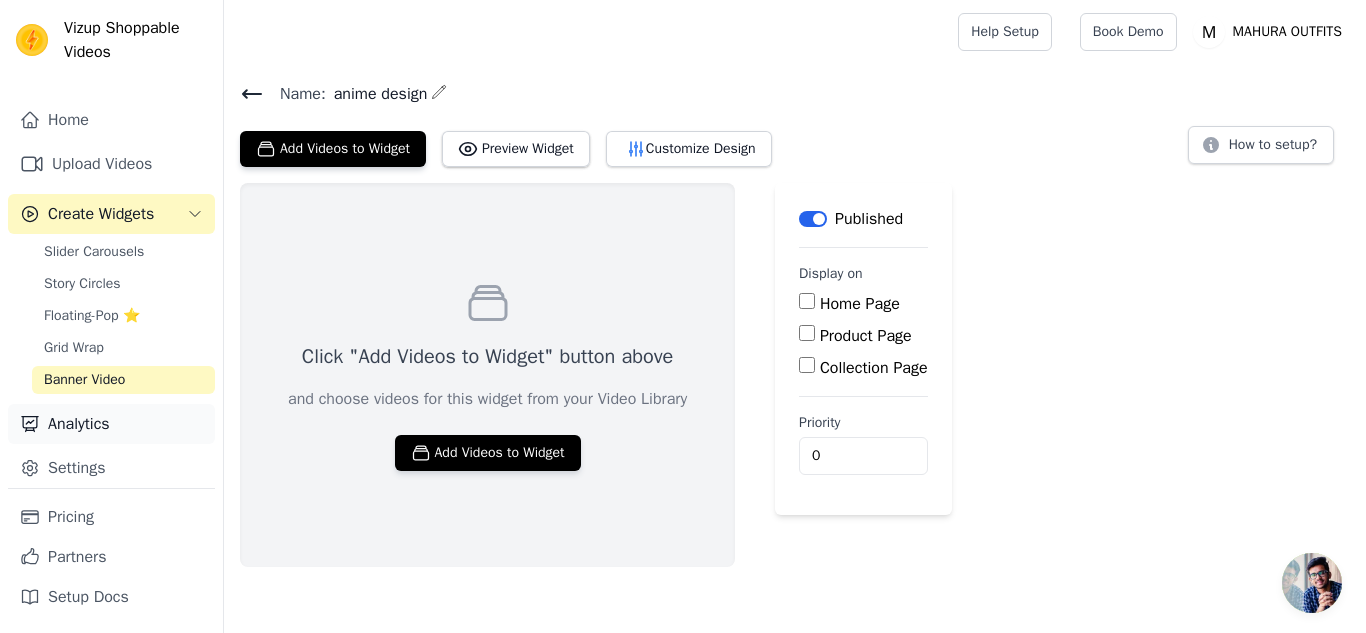 click on "Analytics" at bounding box center (111, 424) 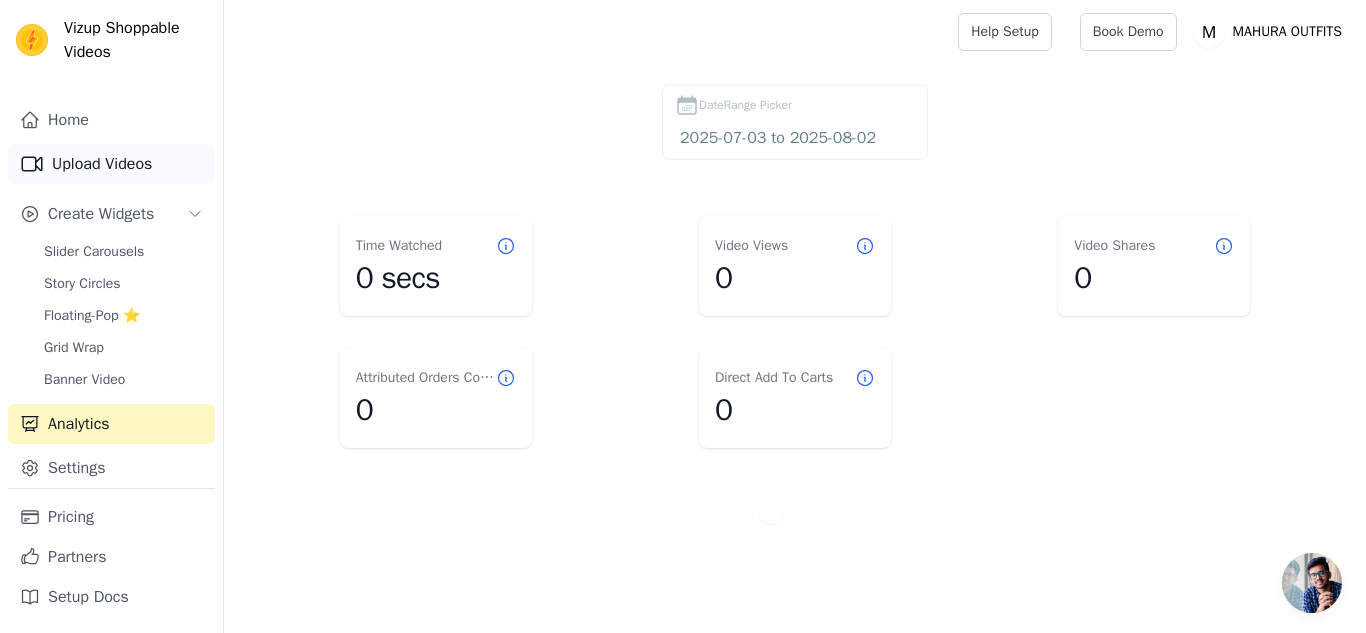click on "Upload Videos" at bounding box center [111, 164] 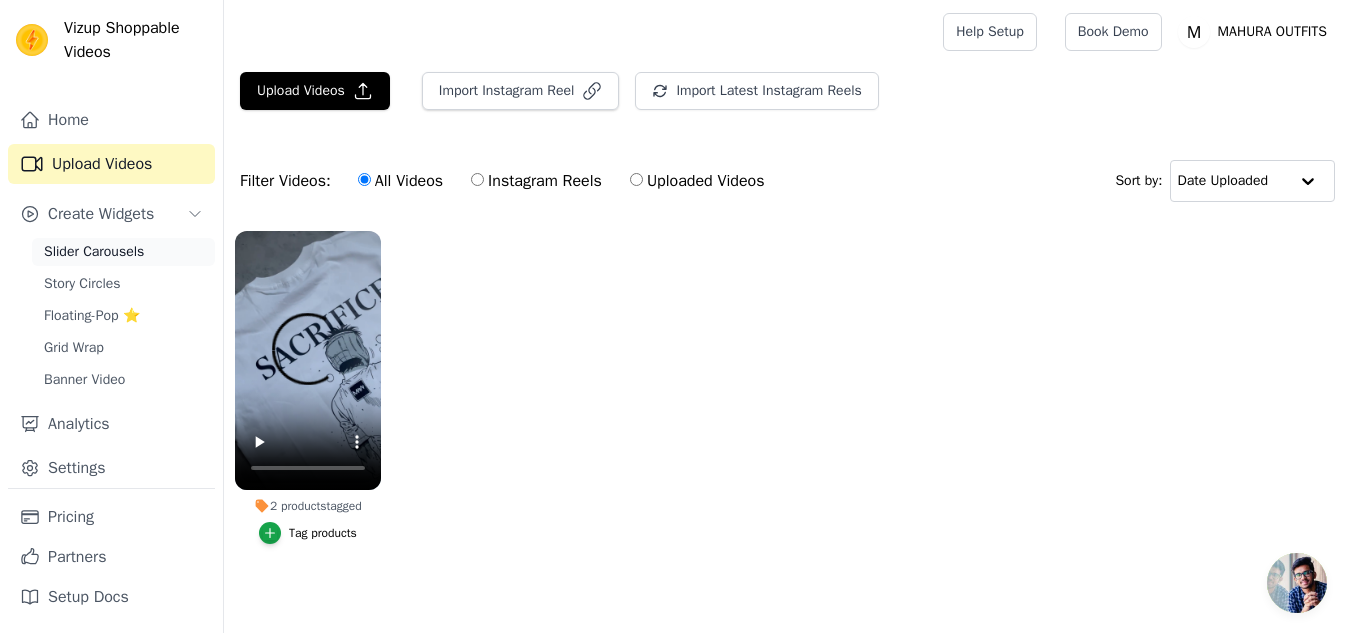 click on "Slider Carousels" at bounding box center (94, 252) 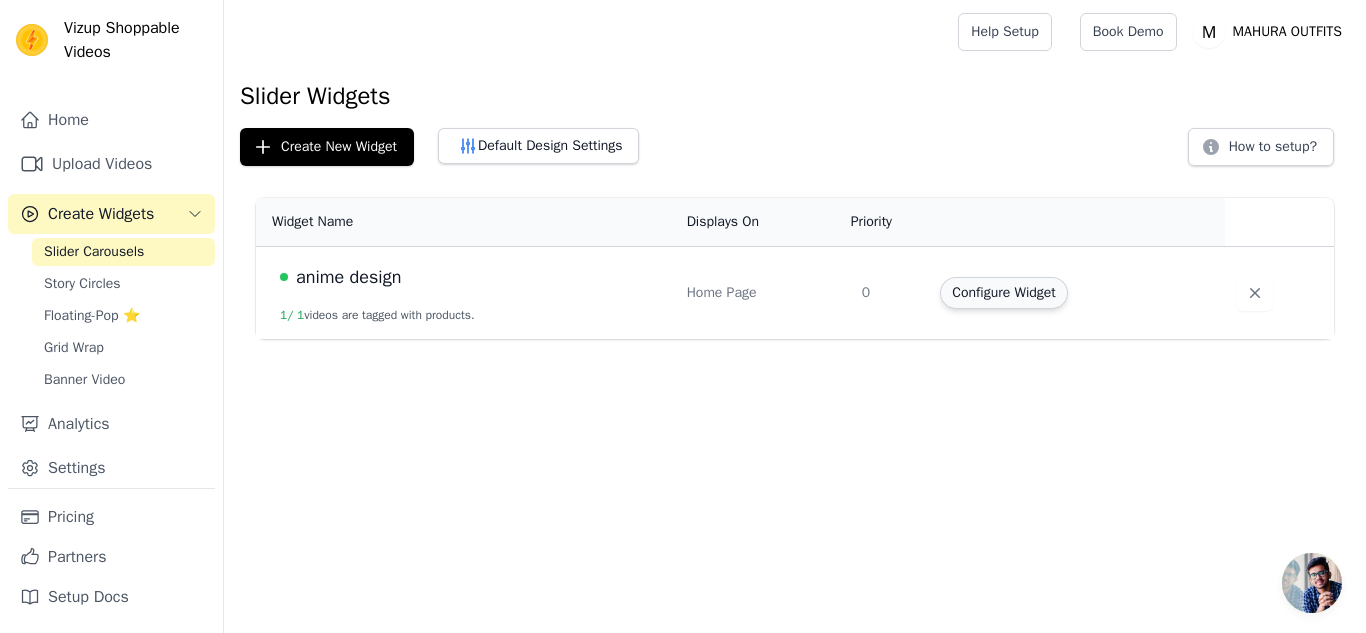 click on "Configure Widget" at bounding box center [1003, 293] 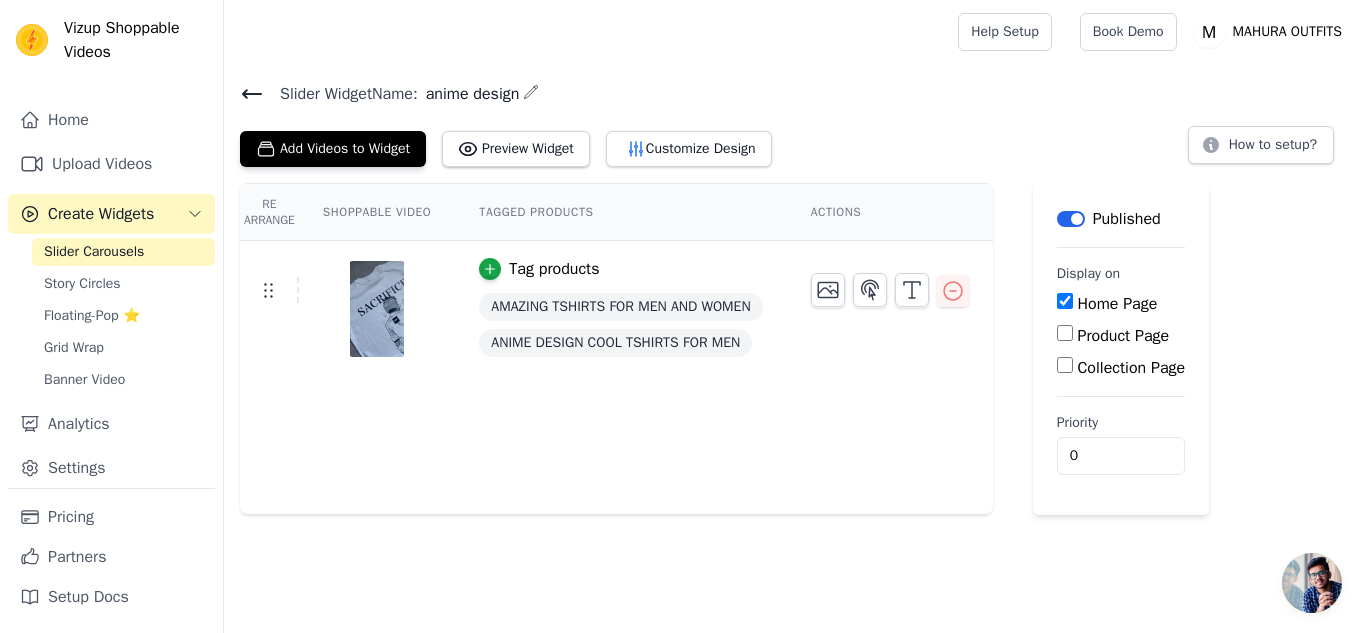 click on "Product Page" at bounding box center (1065, 333) 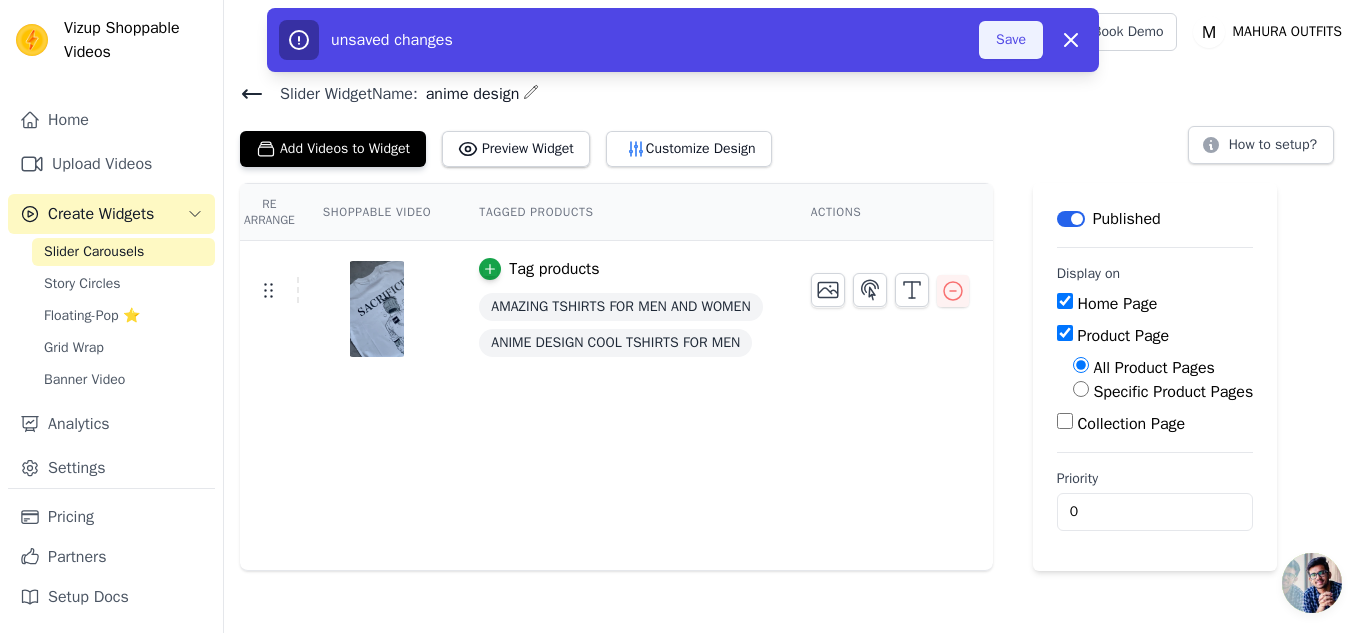 click on "Save" at bounding box center [1011, 40] 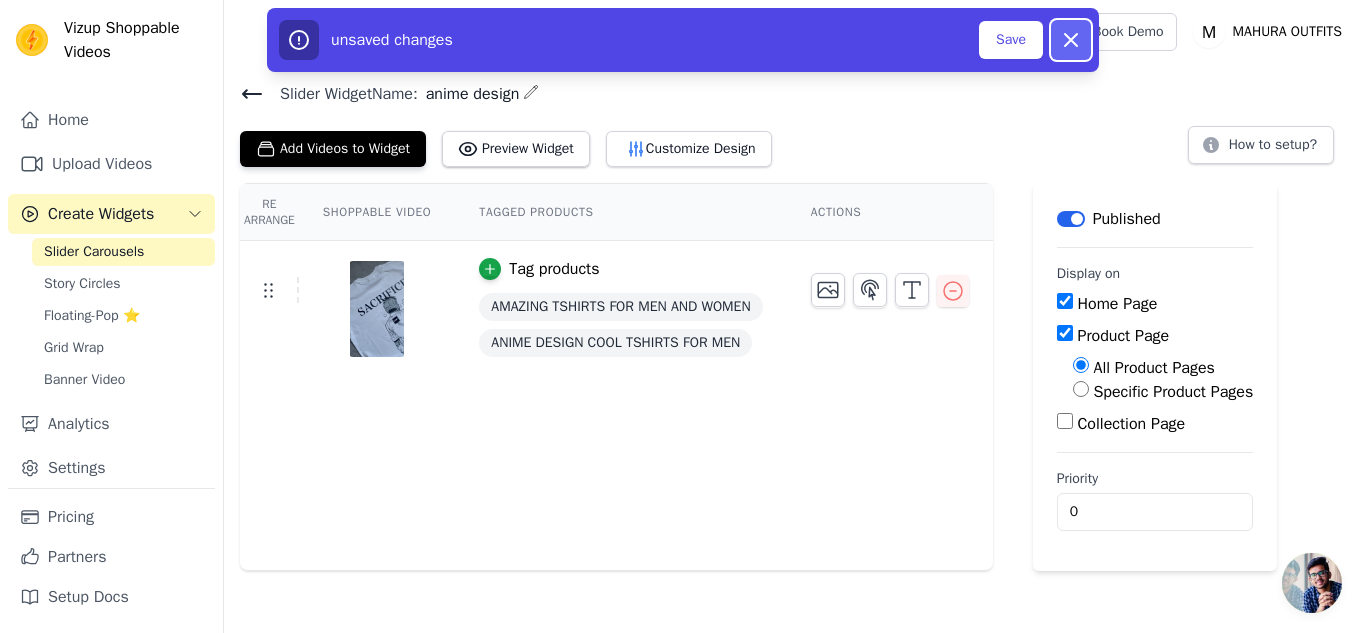 click 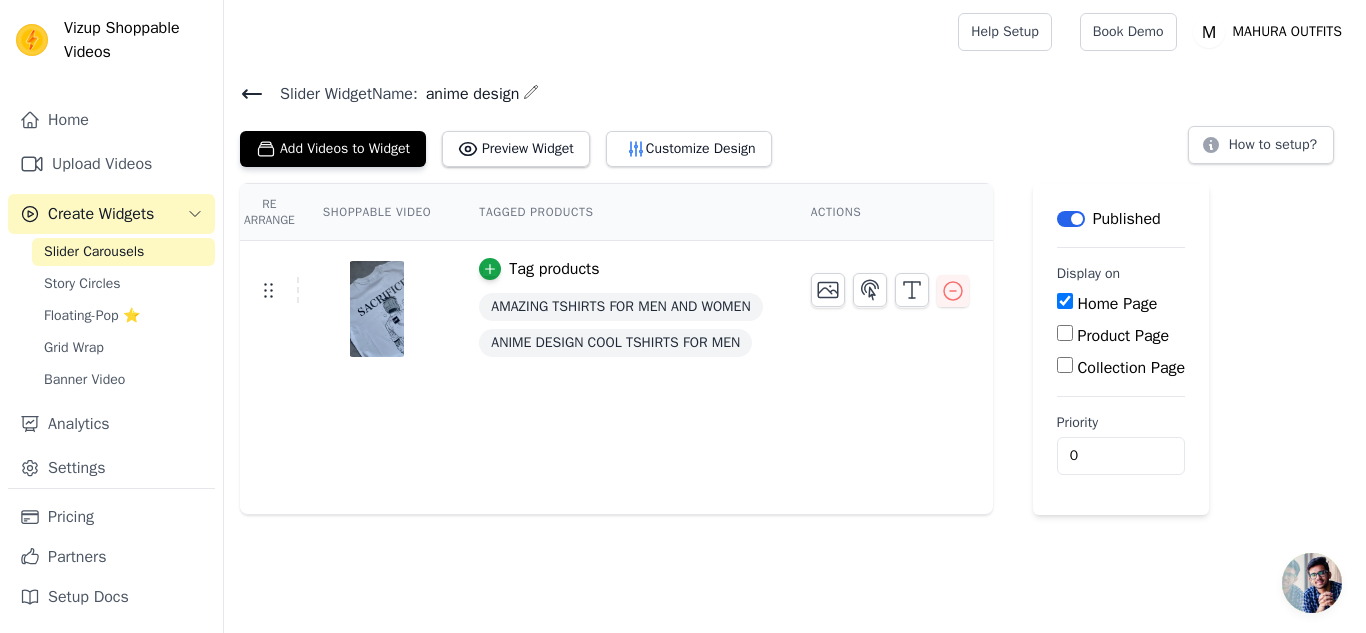click on "Product Page" at bounding box center (1121, 336) 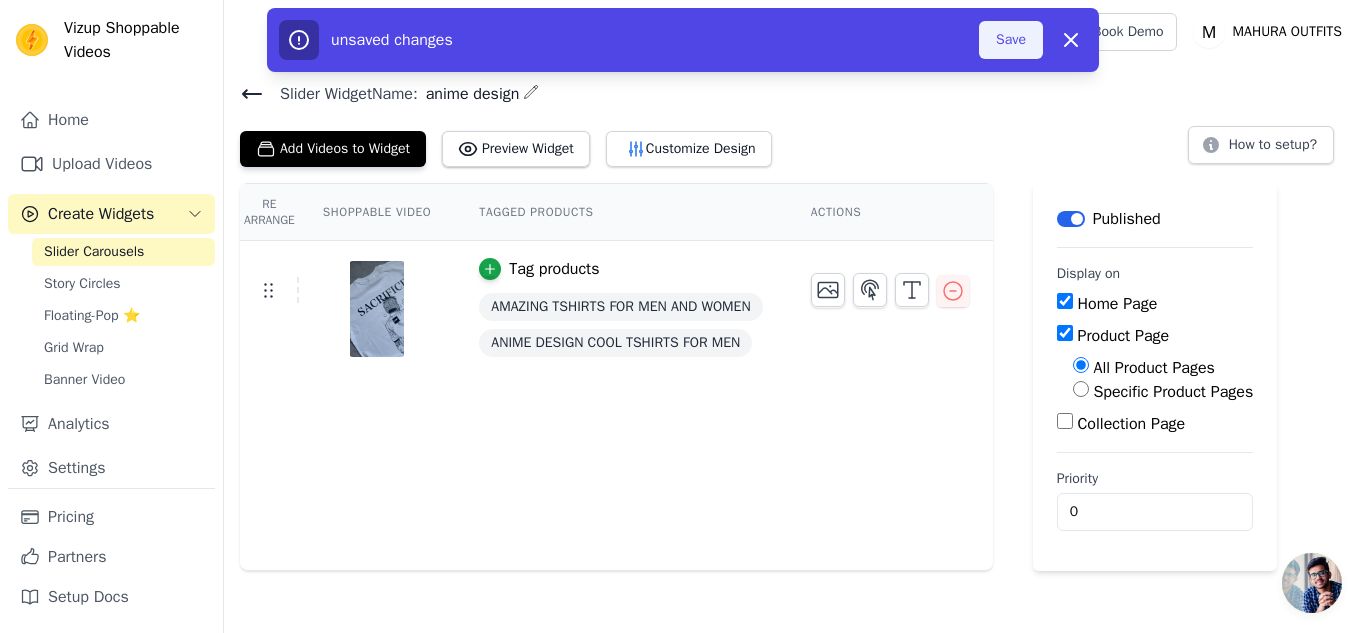 click on "Save" at bounding box center (1011, 40) 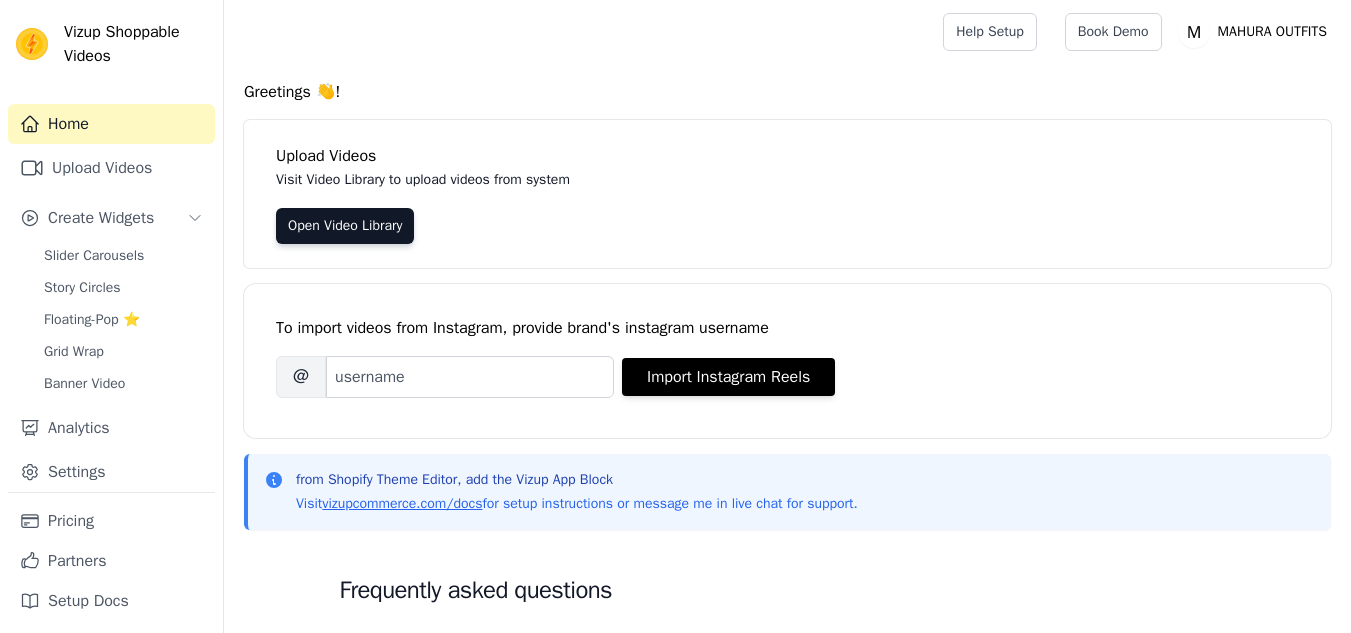 scroll, scrollTop: 0, scrollLeft: 0, axis: both 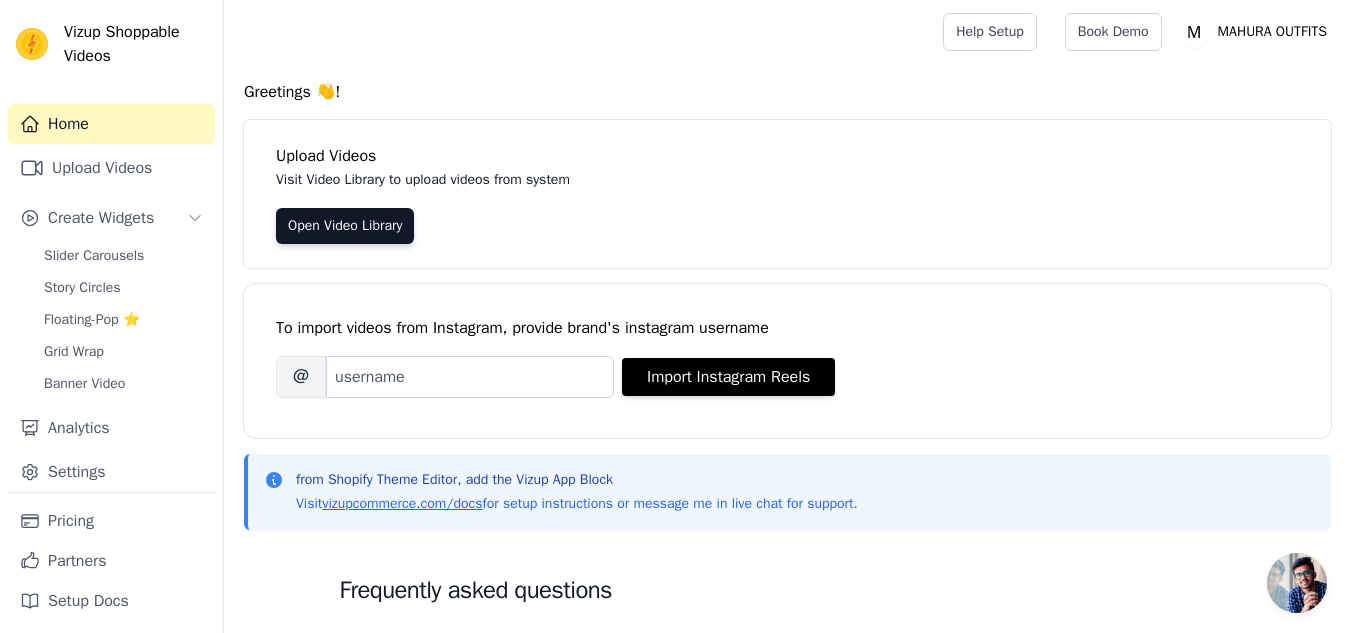 drag, startPoint x: 1320, startPoint y: 0, endPoint x: 794, endPoint y: 181, distance: 556.2706 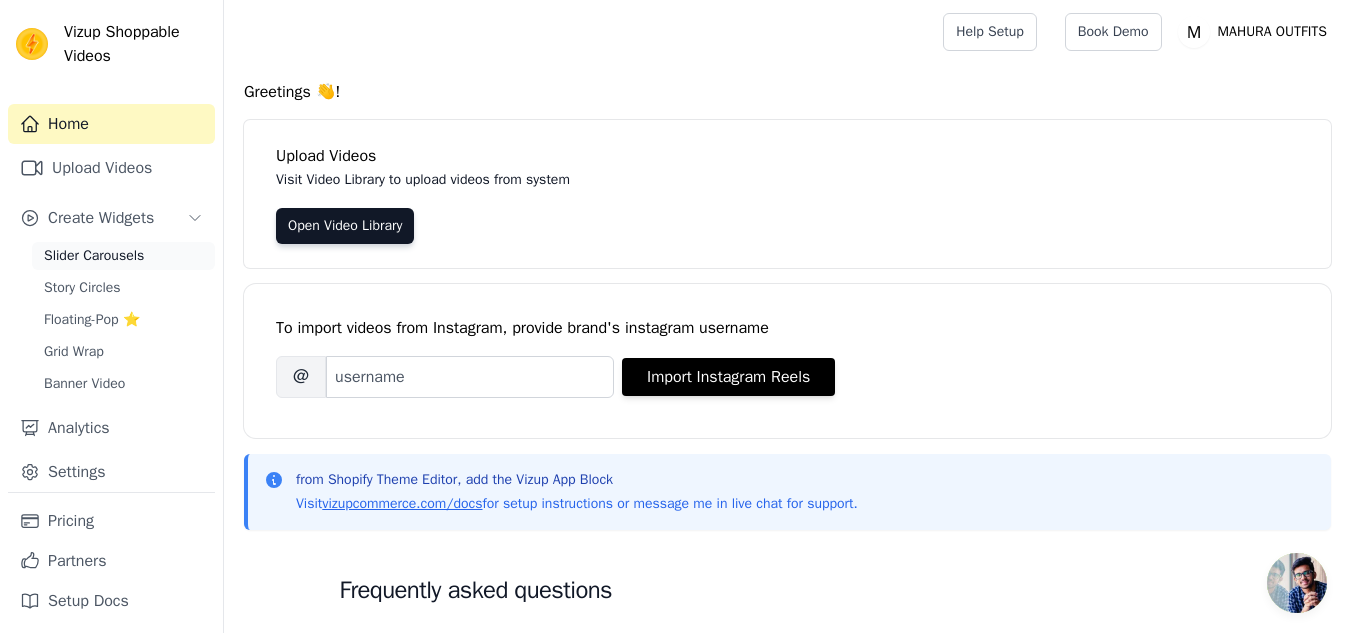 click on "Slider Carousels" at bounding box center [123, 256] 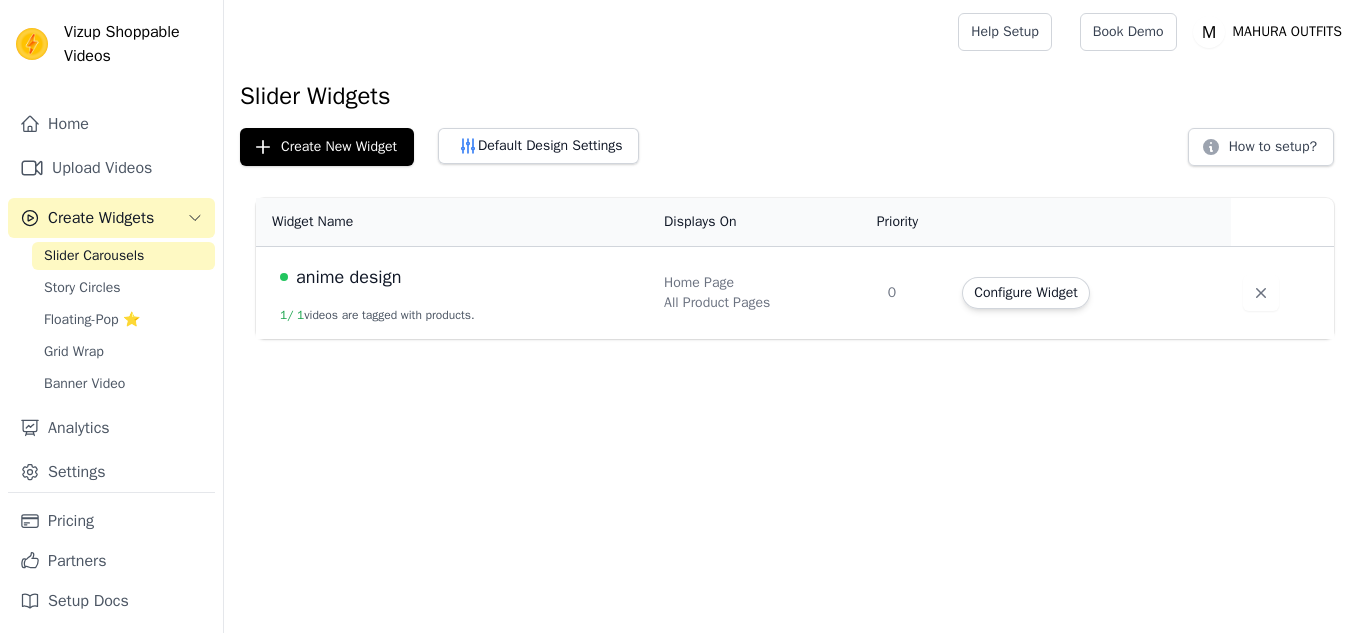 scroll, scrollTop: 0, scrollLeft: 0, axis: both 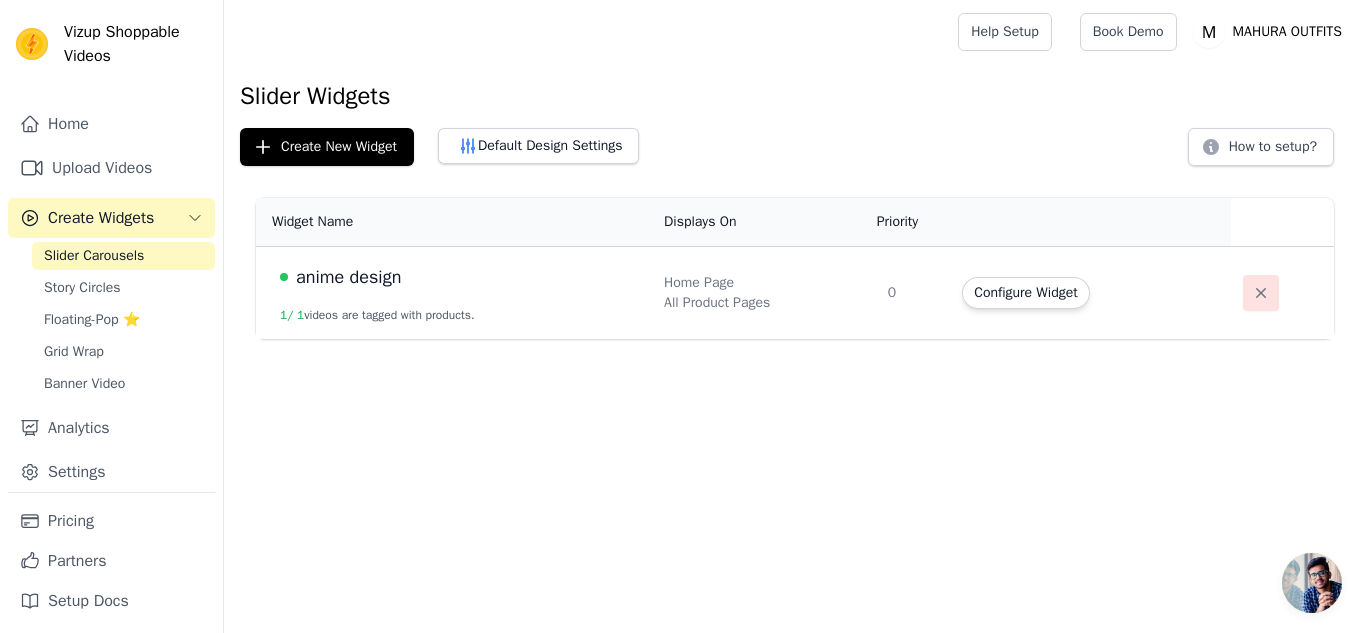 click 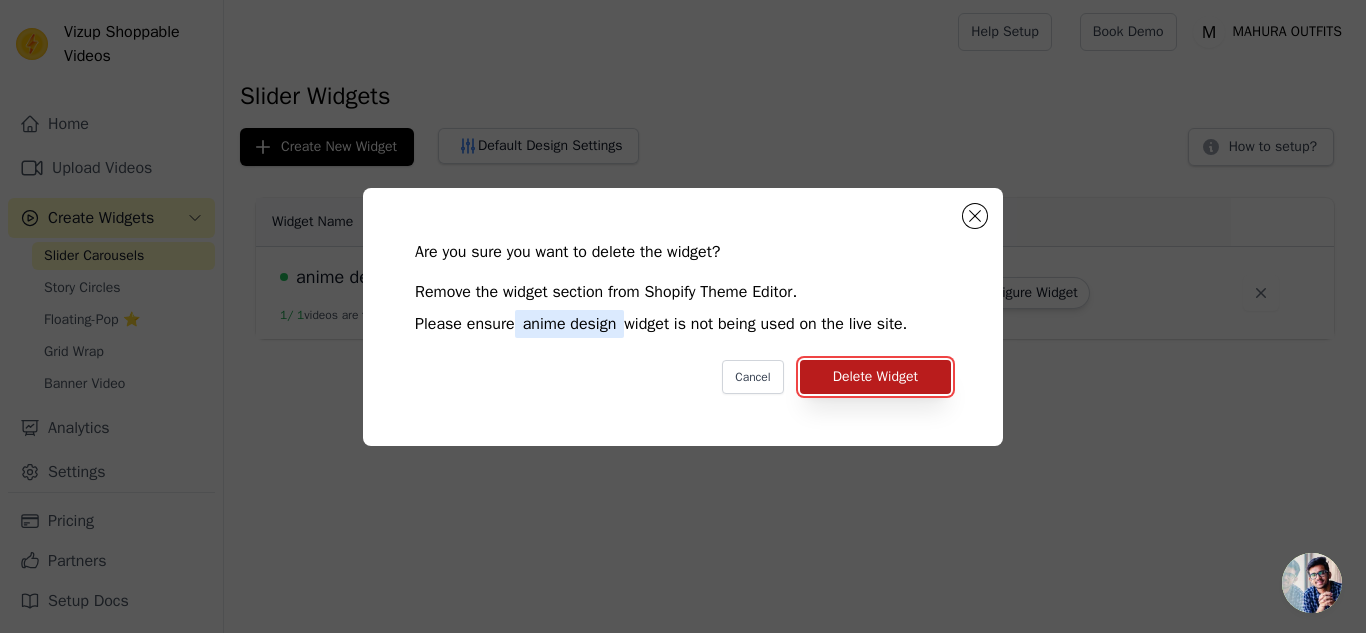 click on "Delete Widget" at bounding box center [875, 377] 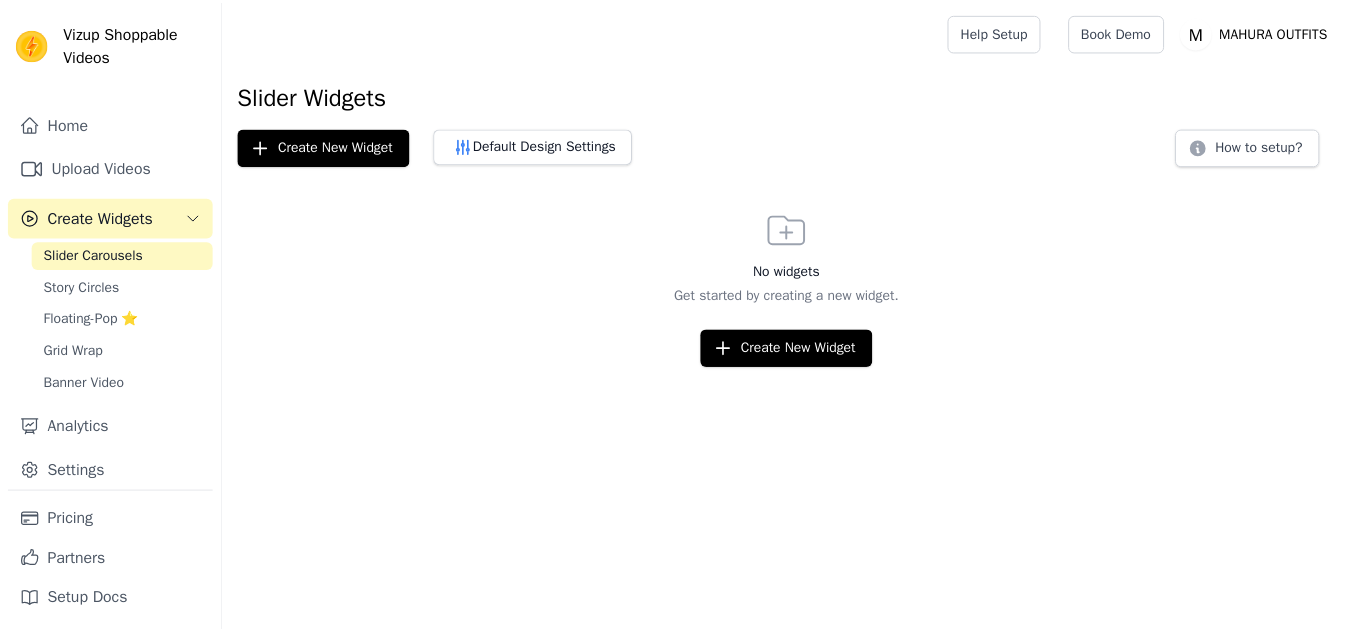 scroll, scrollTop: 0, scrollLeft: 0, axis: both 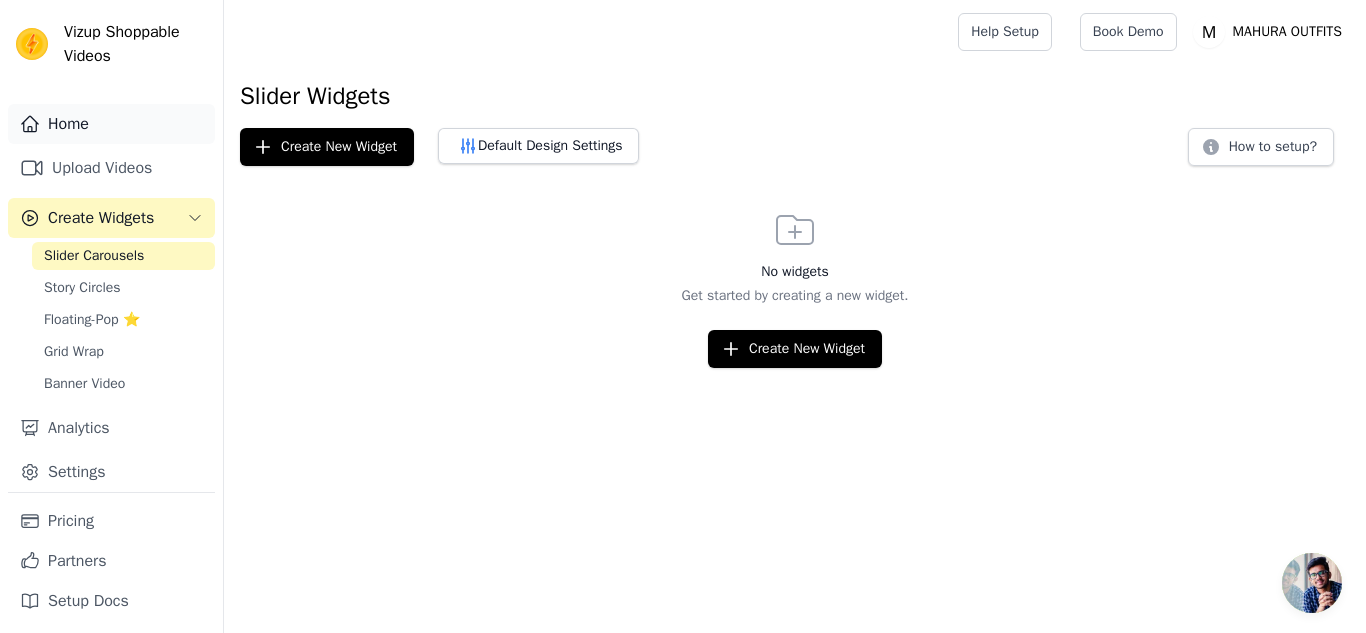 click on "Home" at bounding box center (111, 124) 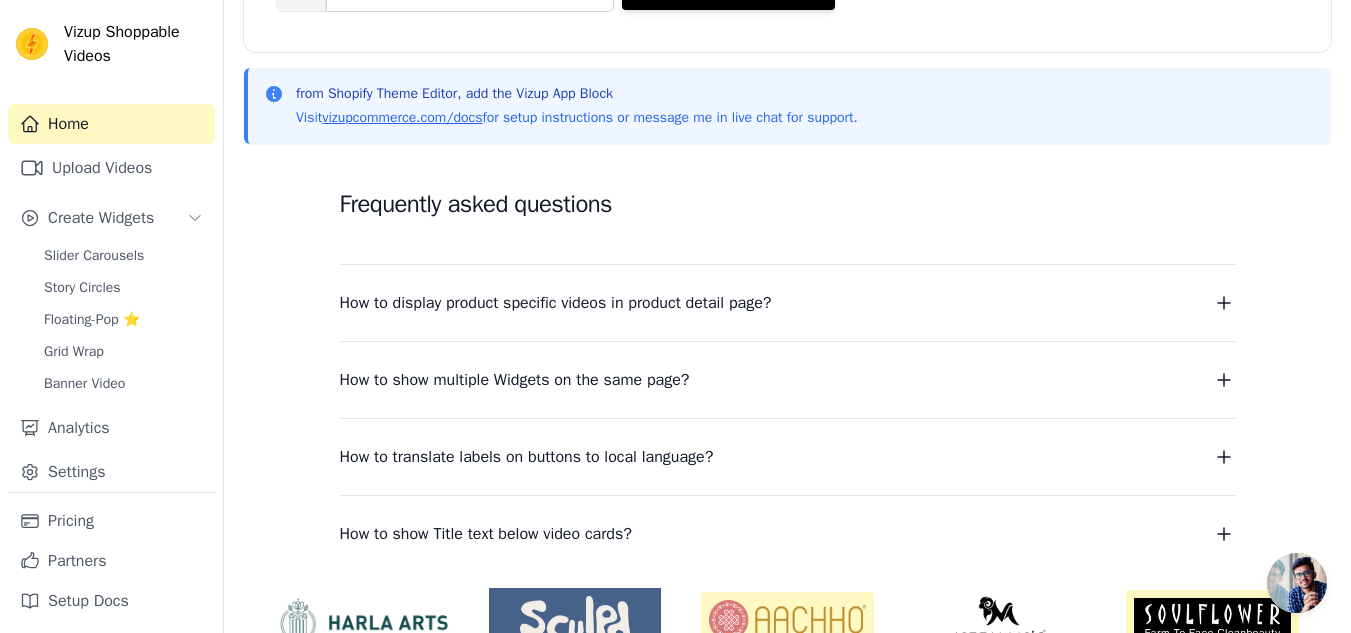 scroll, scrollTop: 385, scrollLeft: 0, axis: vertical 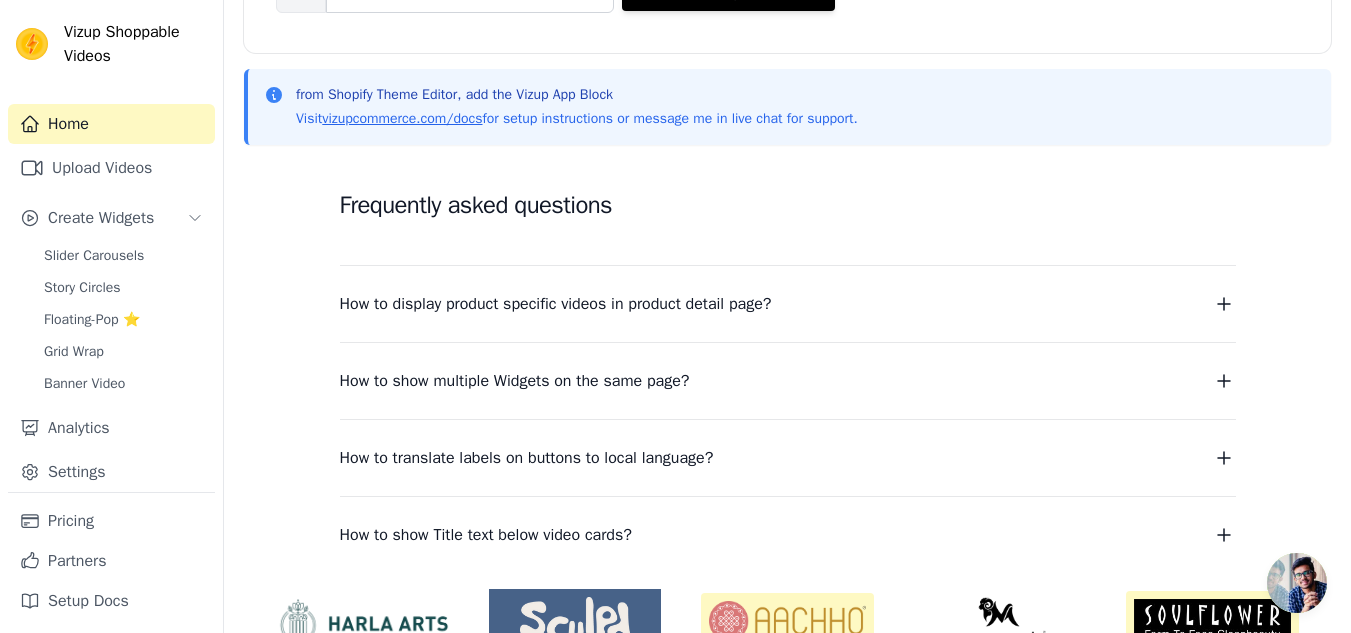 click 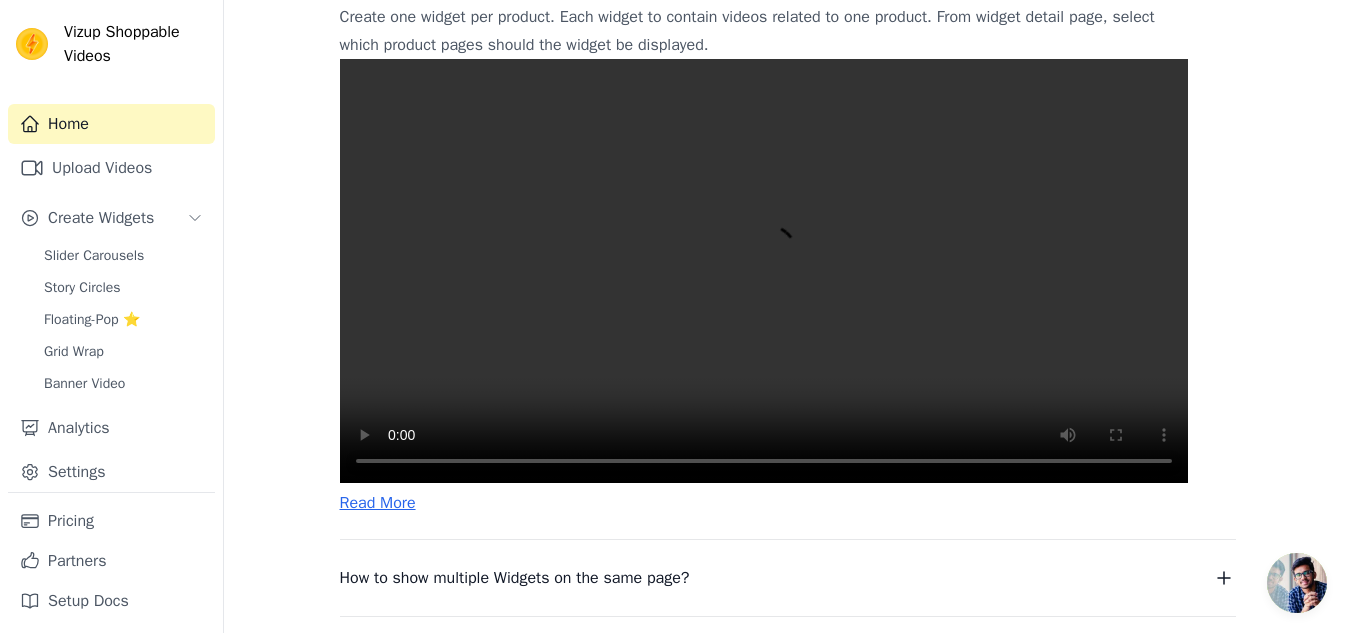scroll, scrollTop: 709, scrollLeft: 0, axis: vertical 